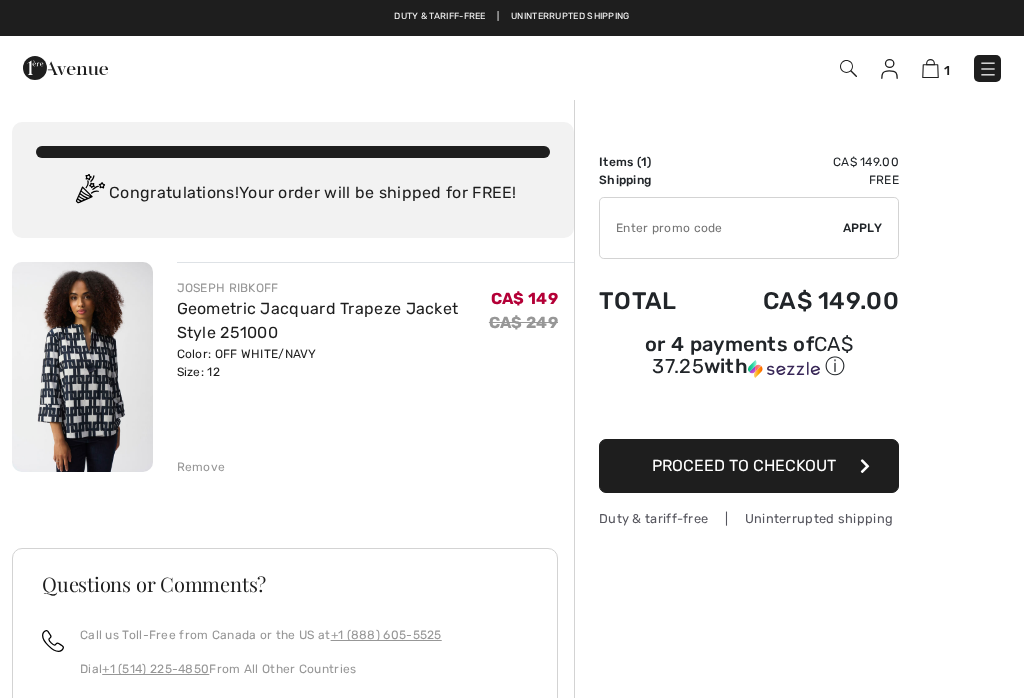 scroll, scrollTop: 0, scrollLeft: 0, axis: both 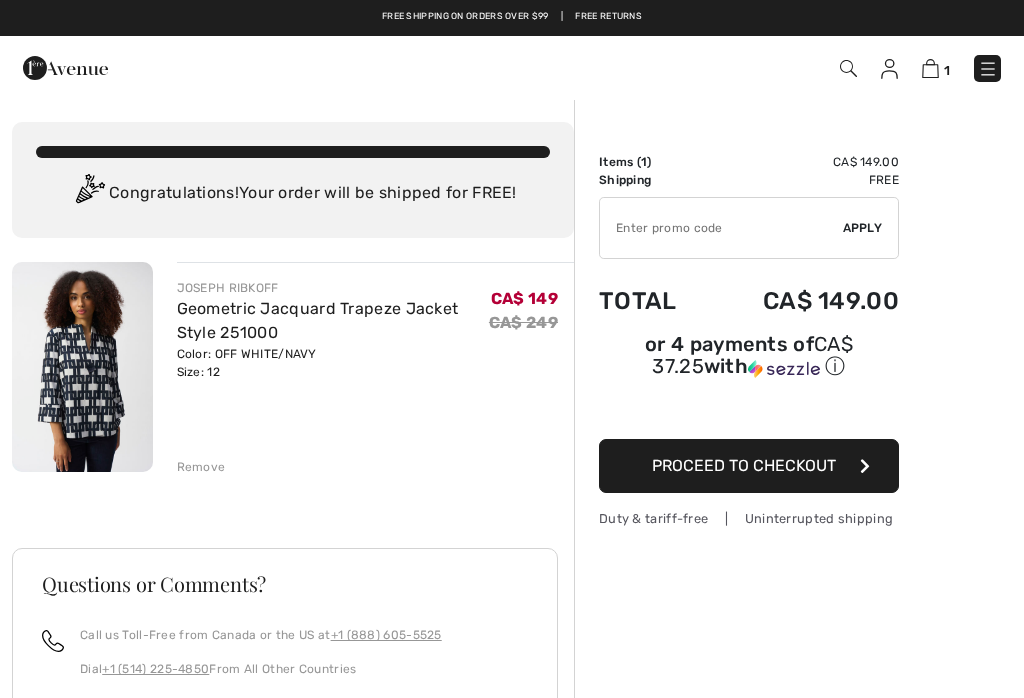 click on "Proceed to Checkout" at bounding box center (744, 465) 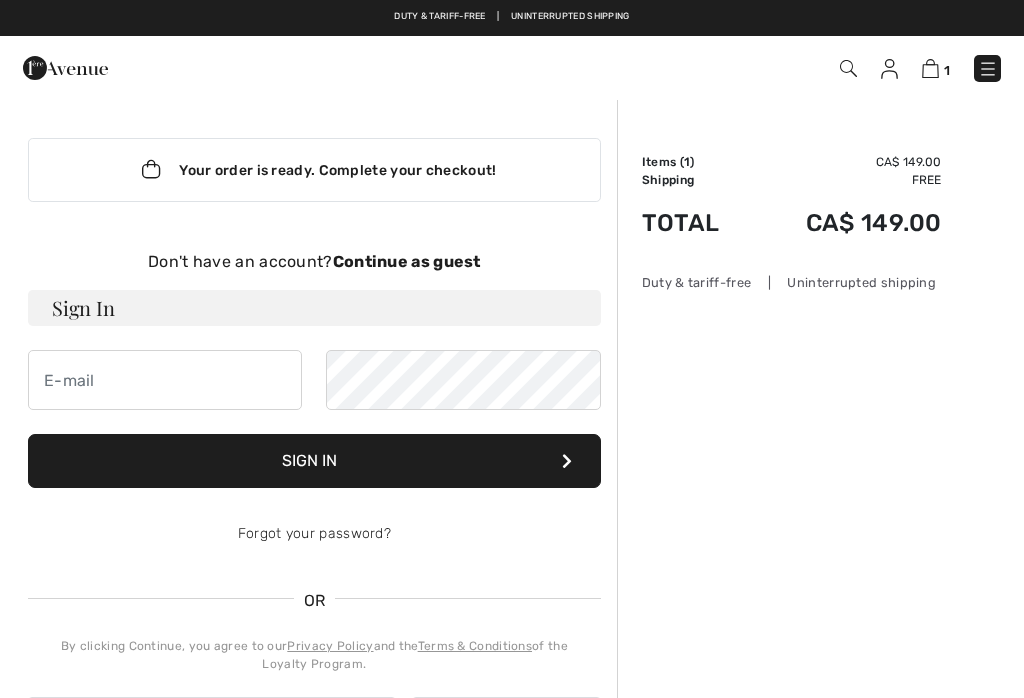 checkbox on "true" 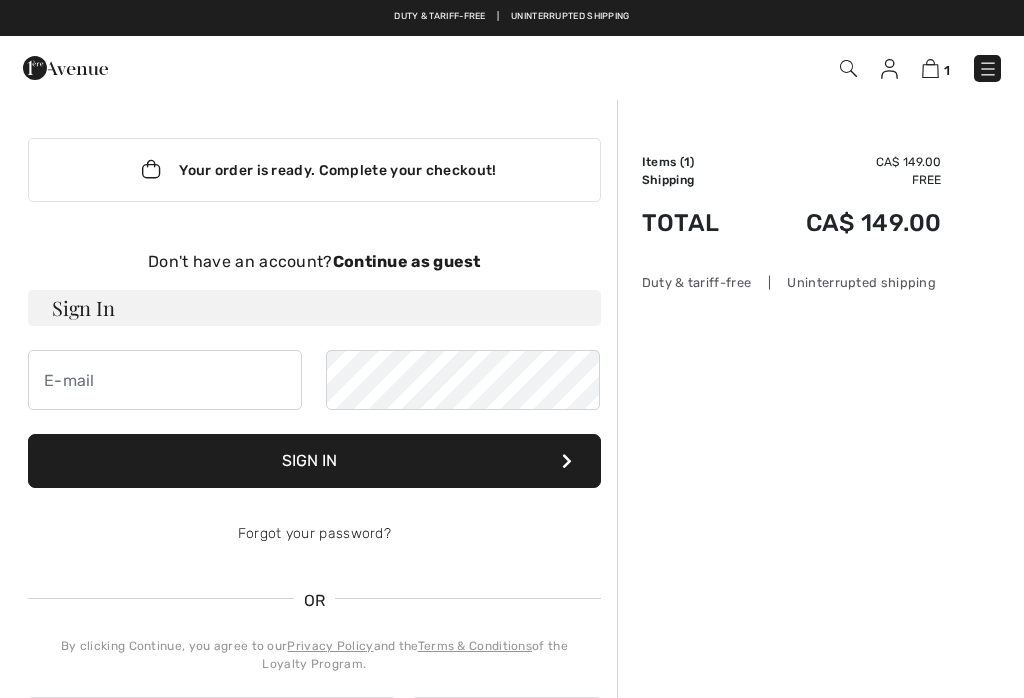 scroll, scrollTop: 0, scrollLeft: 0, axis: both 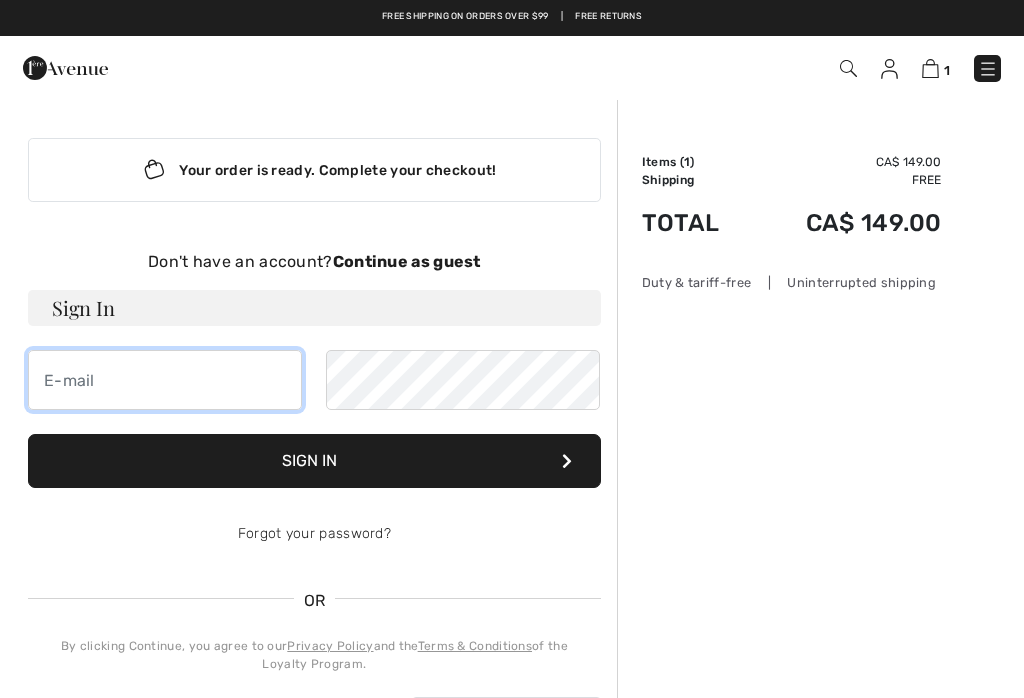 type on "[EMAIL]" 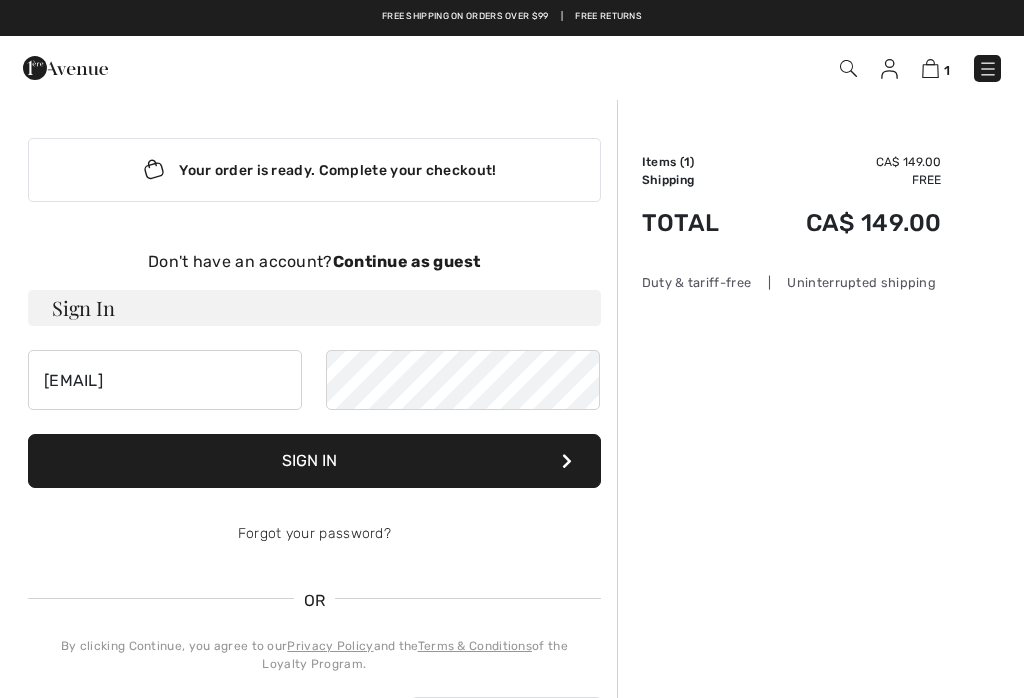 click on "Sign In" at bounding box center [314, 461] 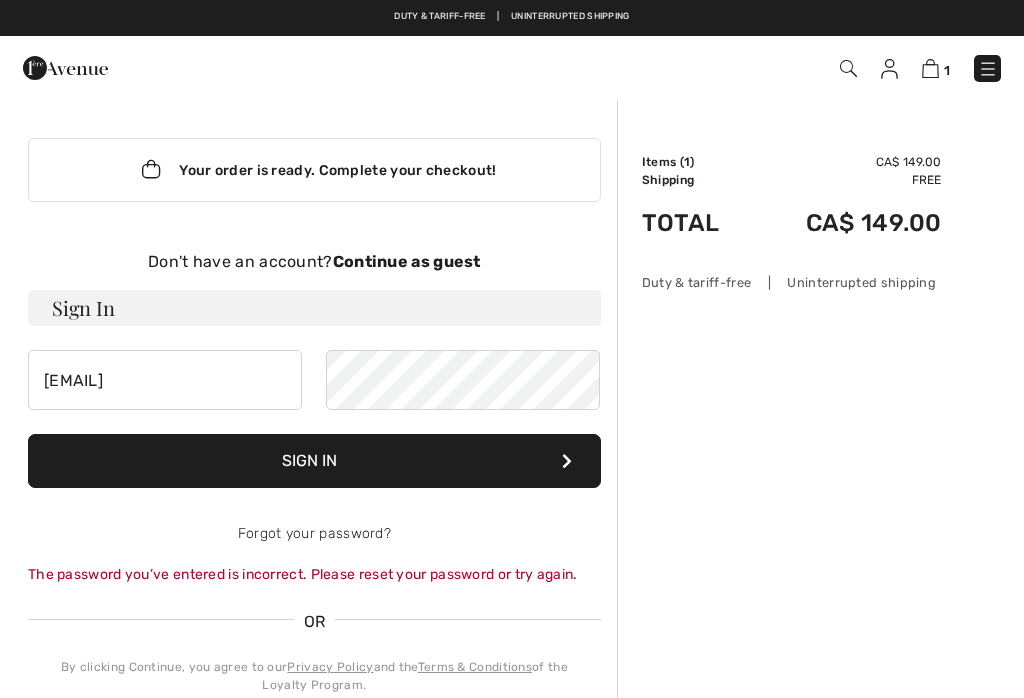 click on "Sign In" at bounding box center (314, 461) 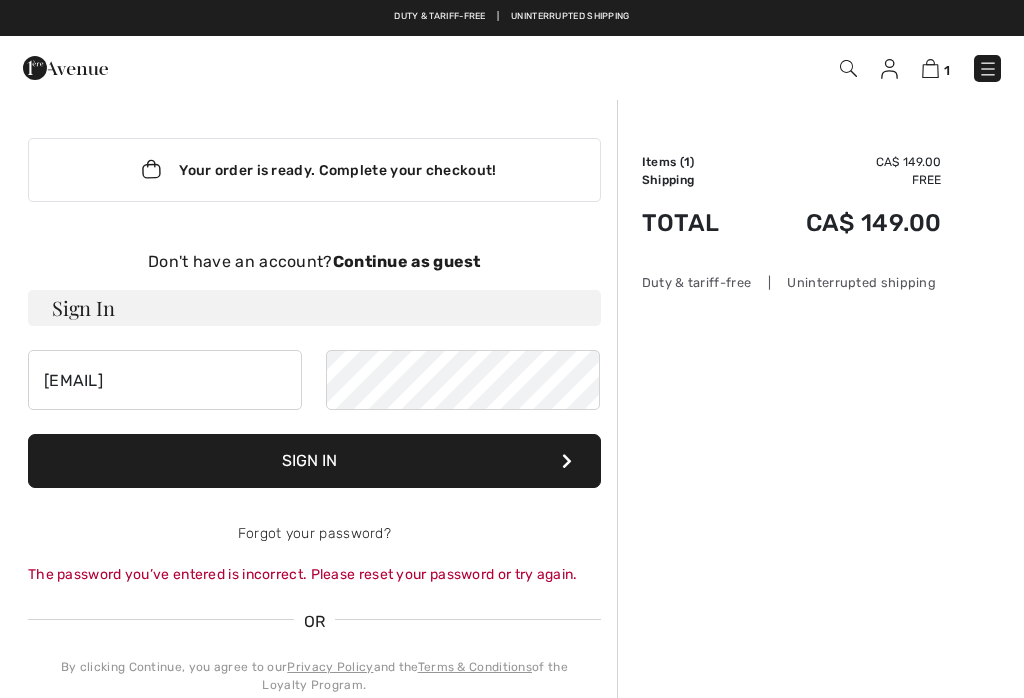 click on "Sign In" at bounding box center [314, 461] 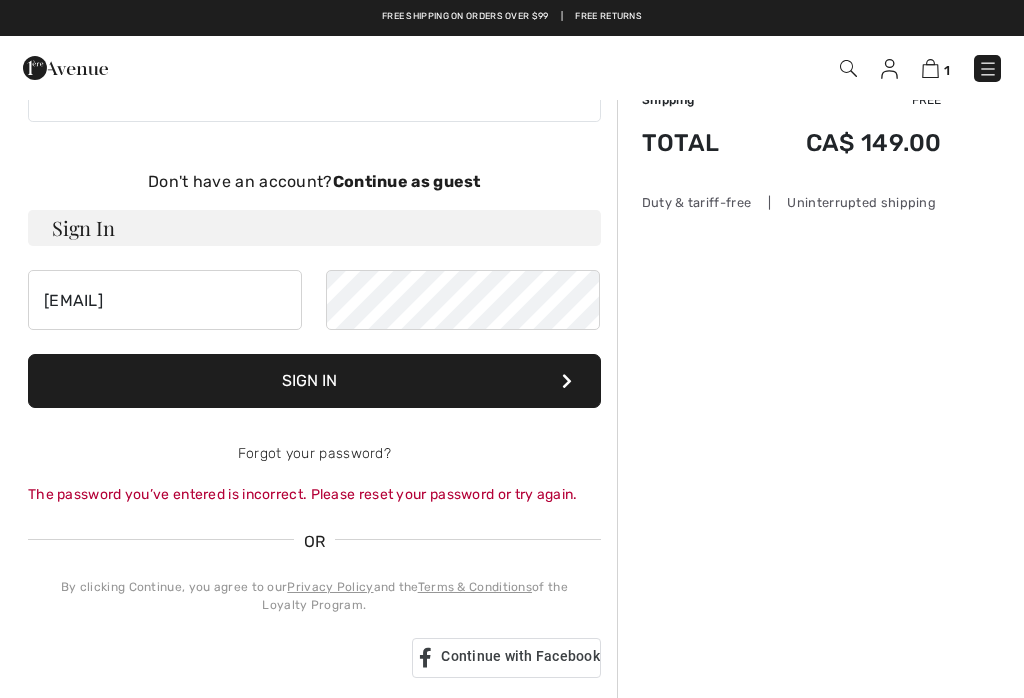 scroll, scrollTop: 0, scrollLeft: 0, axis: both 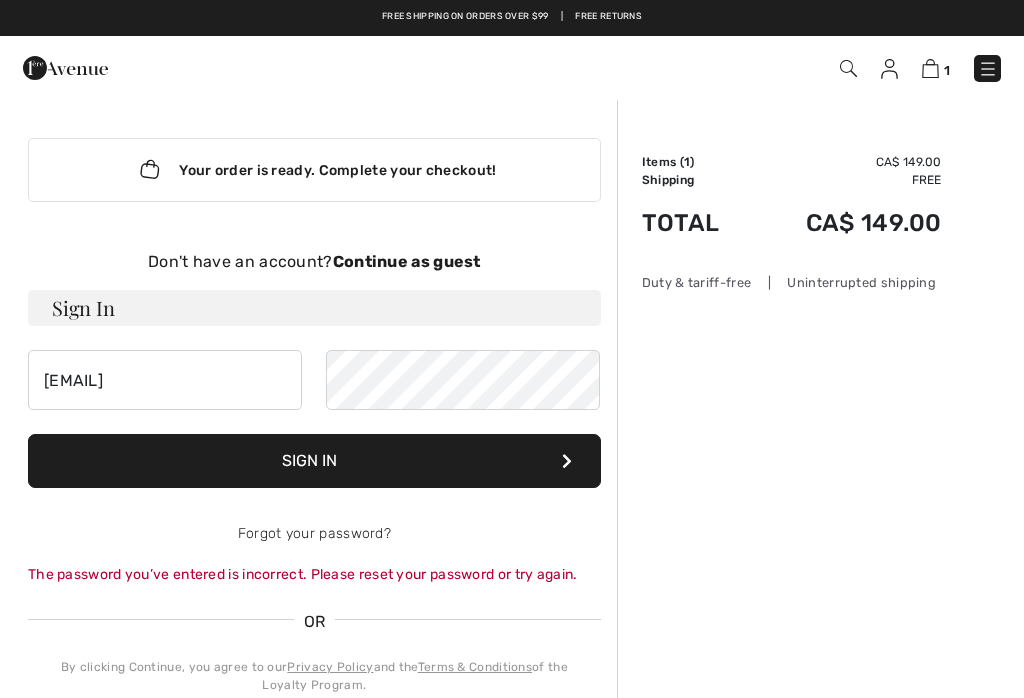 click at bounding box center [930, 68] 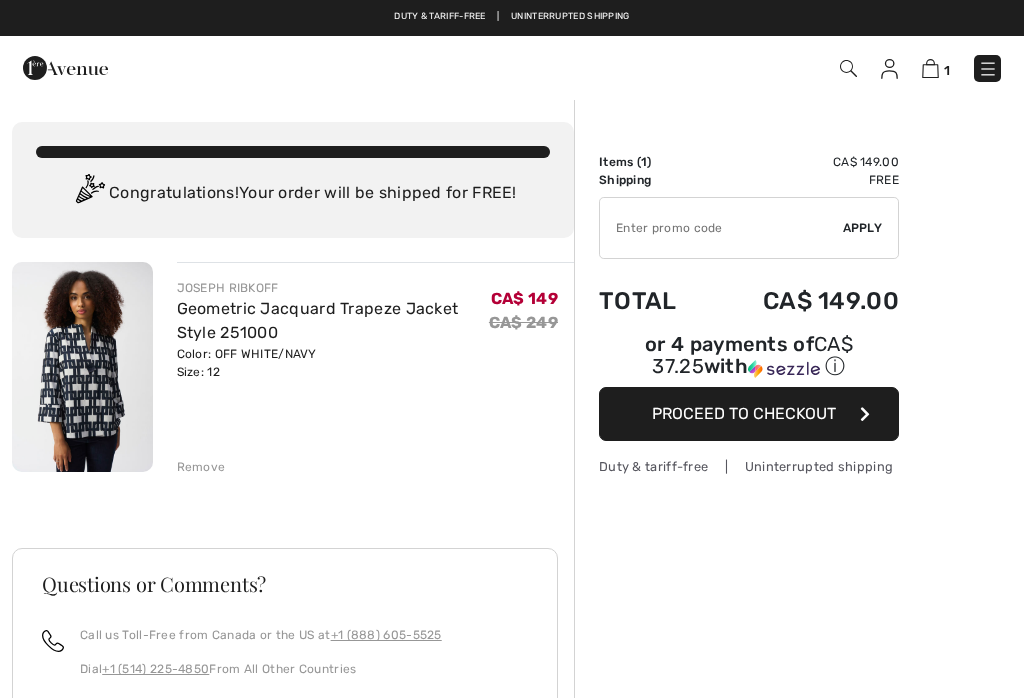 scroll, scrollTop: 0, scrollLeft: 0, axis: both 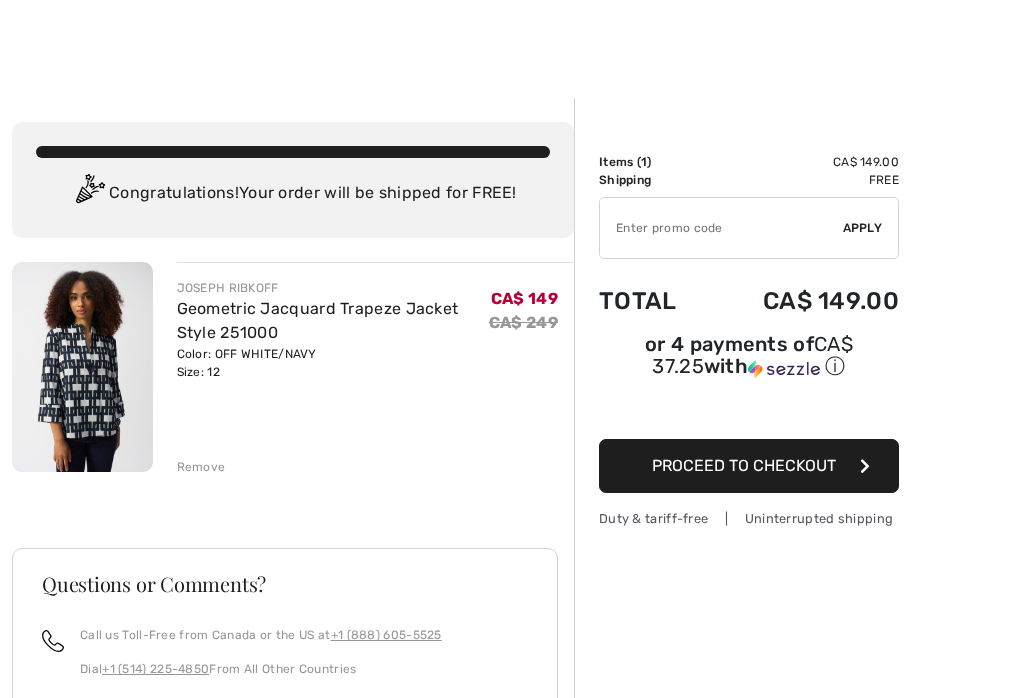 click on "JOSEPH RIBKOFF
Geometric Jacquard Trapeze Jacket Style 251000
Color: OFF WHITE/NAVY
Size: 12
Final Sale
CA$ 149
CA$ 249
CA$ 149
CA$ 249
Remove" at bounding box center (376, 369) 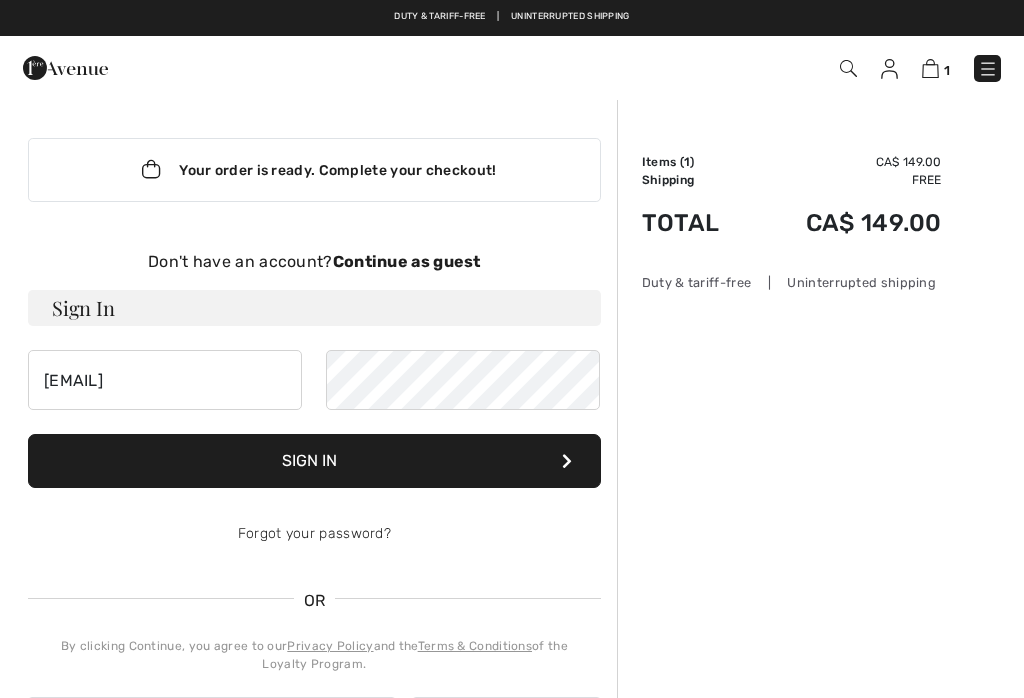 scroll, scrollTop: 0, scrollLeft: 0, axis: both 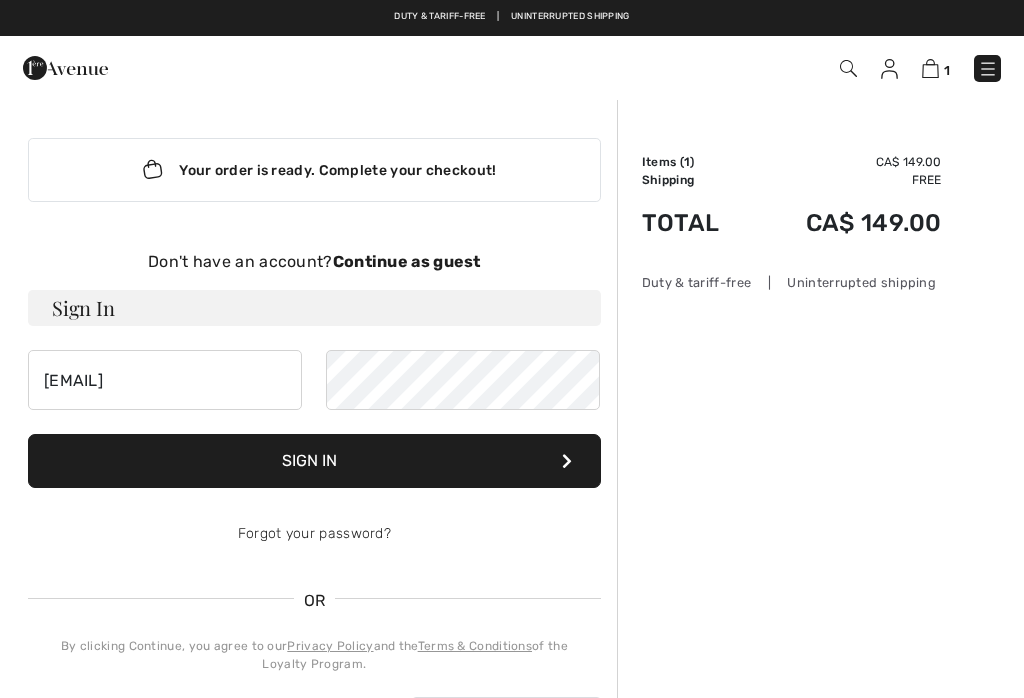 click on "Order Summary			 Details
Items ( 1 )
CA$ 149.00
Promo code CA$ 0.00
Shipping
Free
Tax1 CA$ 0.00
Tax2 CA$ 0.00
Duties & Taxes CA$ 0.00
Total
CA$ 149.00
My Shopping Bag (1 Item)
GeometricJacquard Trapeze Jacket Style 251000
Color: OFF WHITE/NAVY Size: 12
CA$ 149
CA$ 249
Duty & tariff-free      |     Uninterrupted shipping" at bounding box center [820, 669] 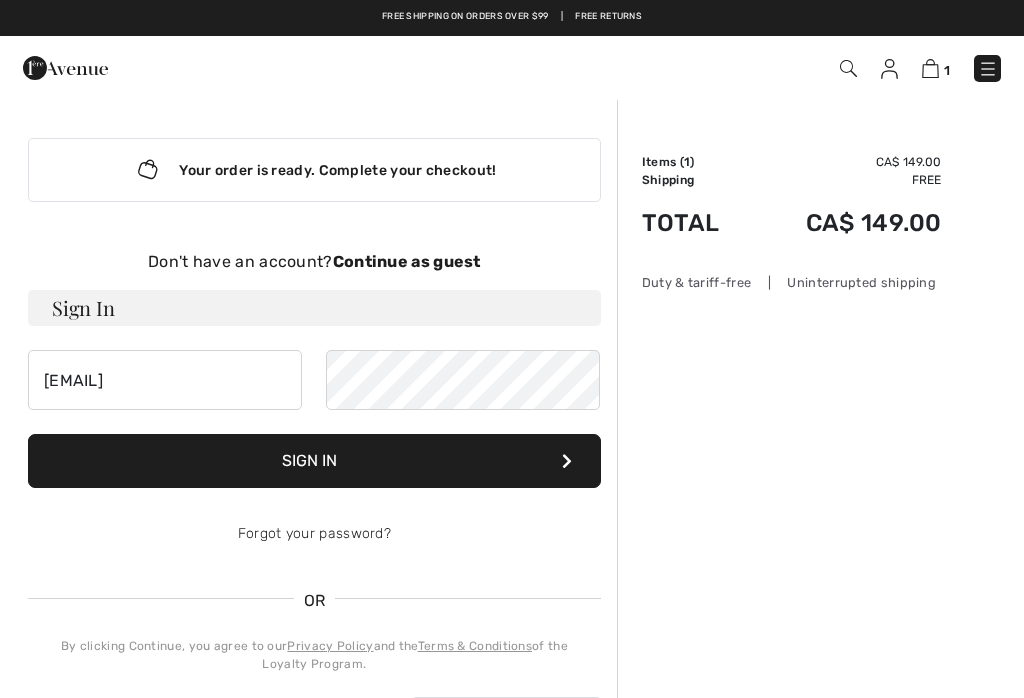 click at bounding box center [930, 68] 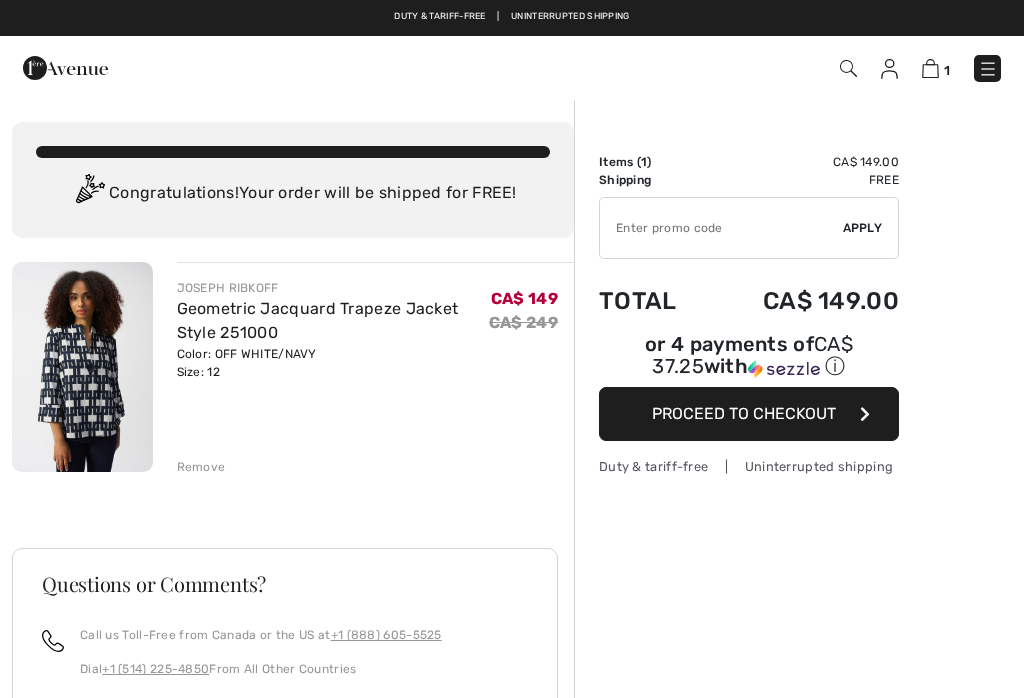click on "Remove" at bounding box center (201, 467) 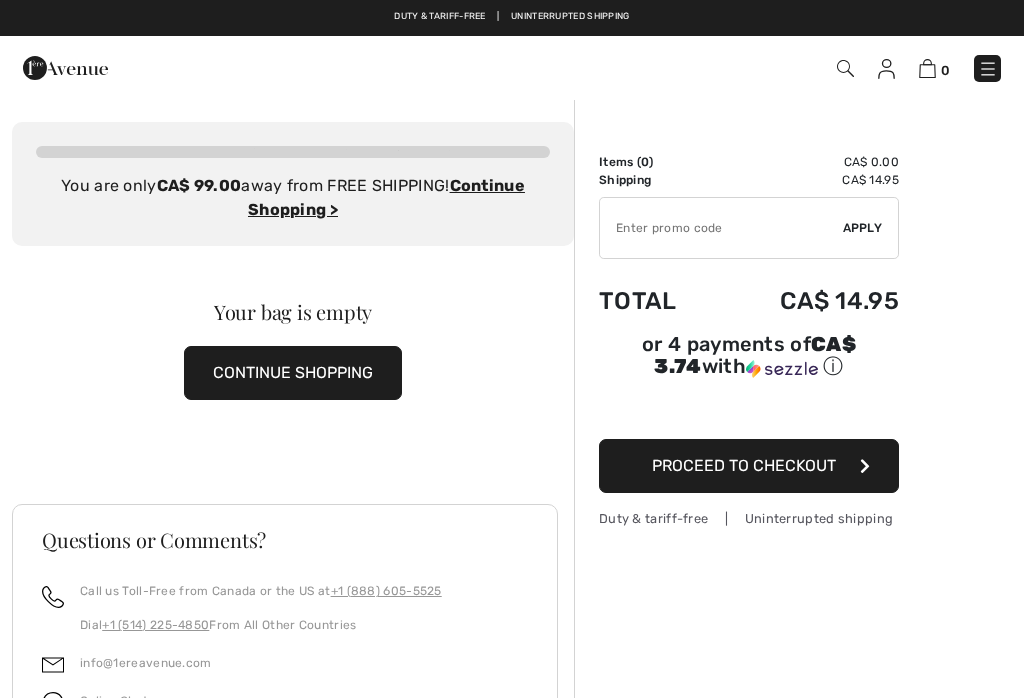 scroll, scrollTop: 0, scrollLeft: 0, axis: both 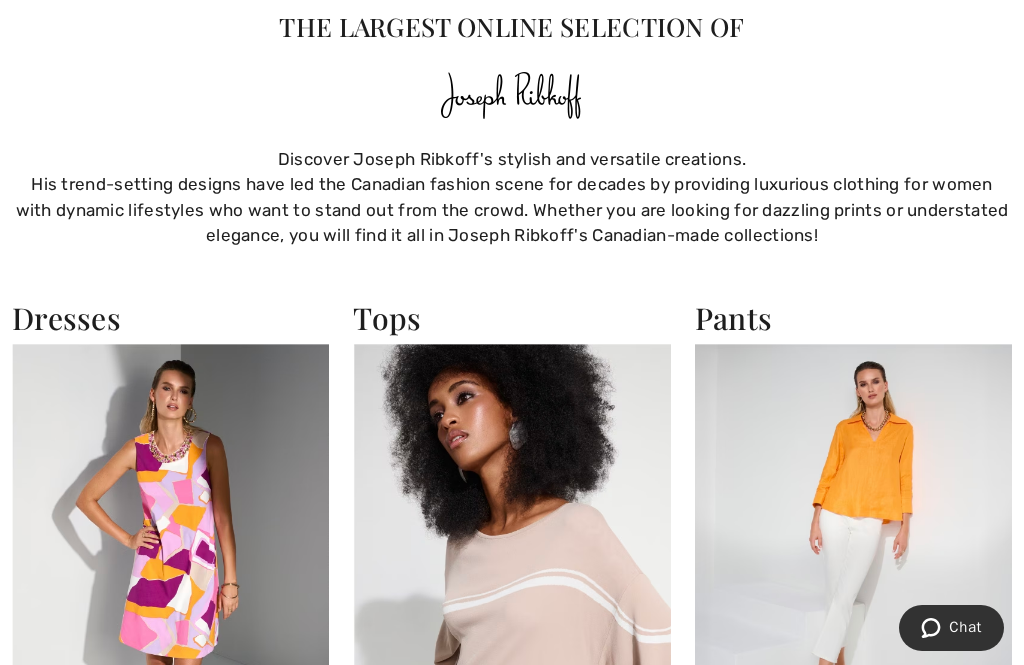 click at bounding box center (511, 538) 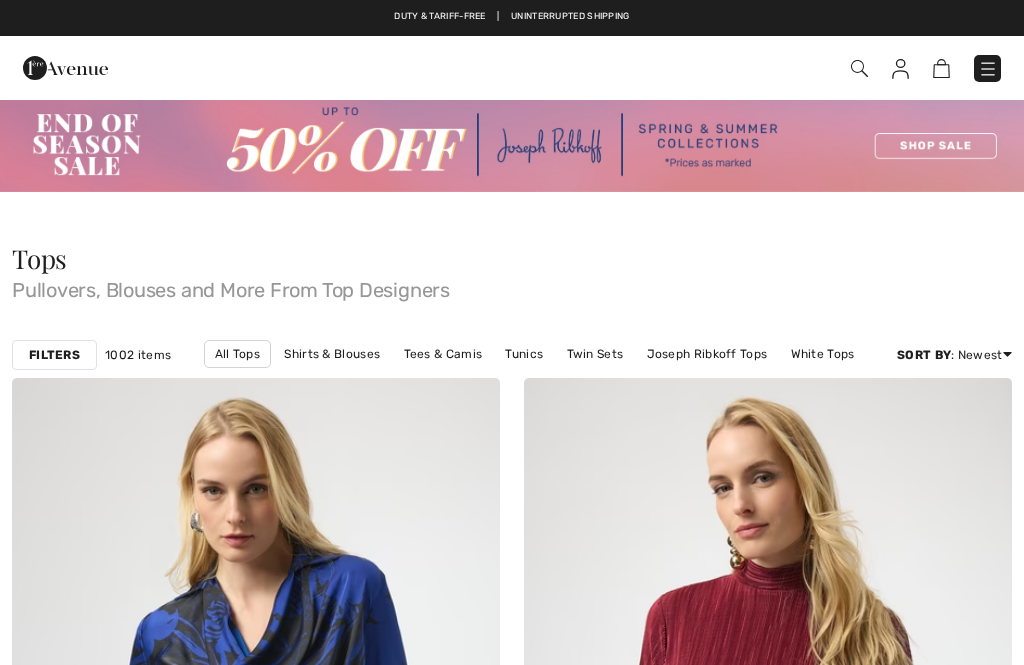checkbox on "true" 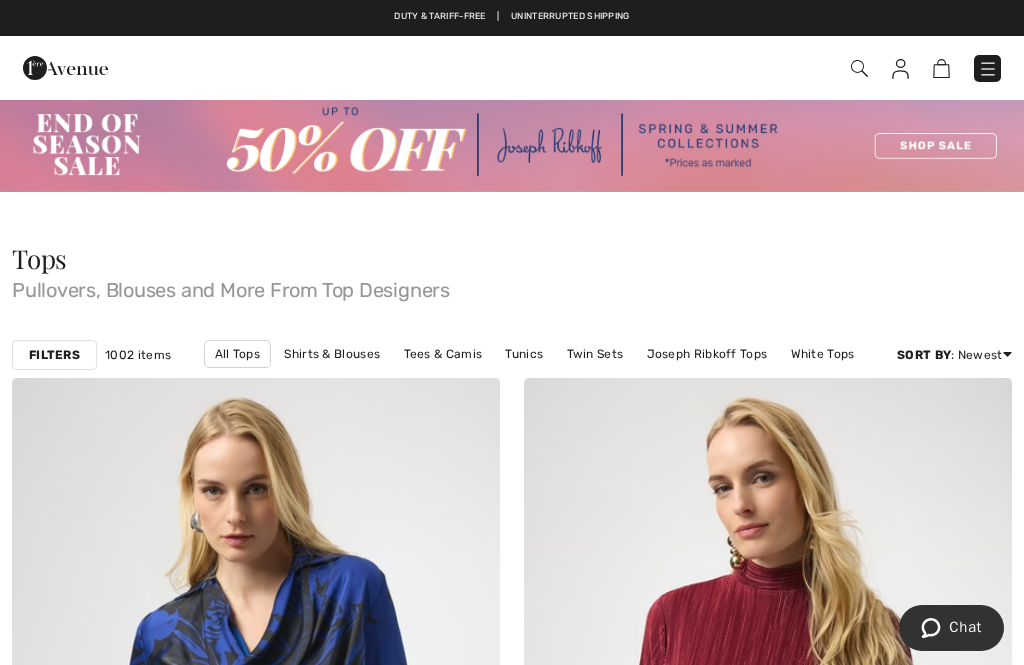 scroll, scrollTop: 0, scrollLeft: 0, axis: both 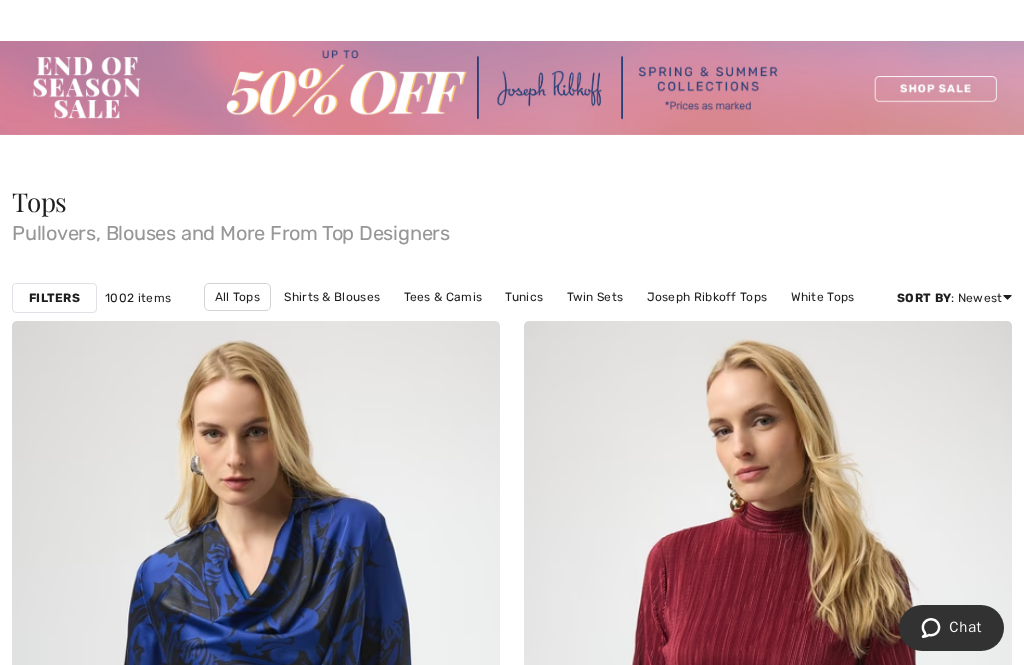 click on "Filters" at bounding box center (54, 298) 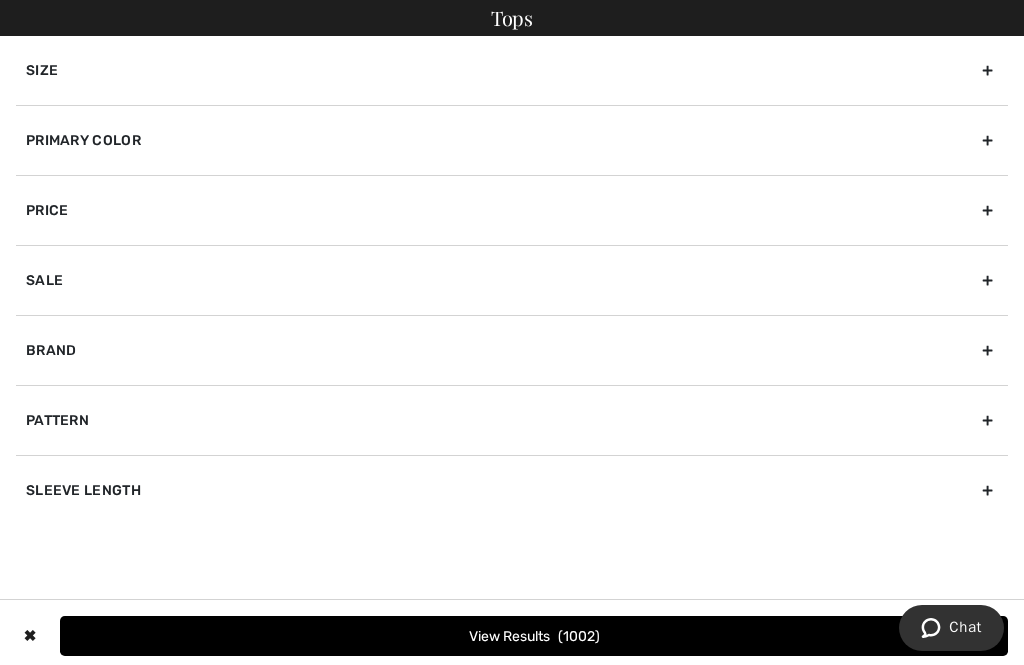 click on "Size" at bounding box center (512, 70) 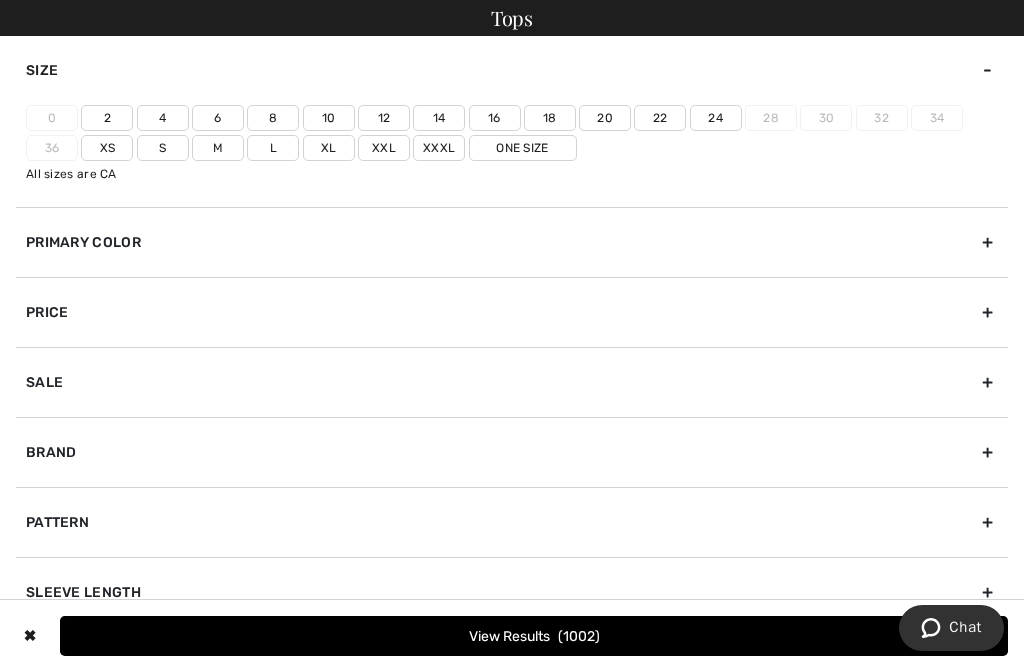 click on "12" at bounding box center (384, 118) 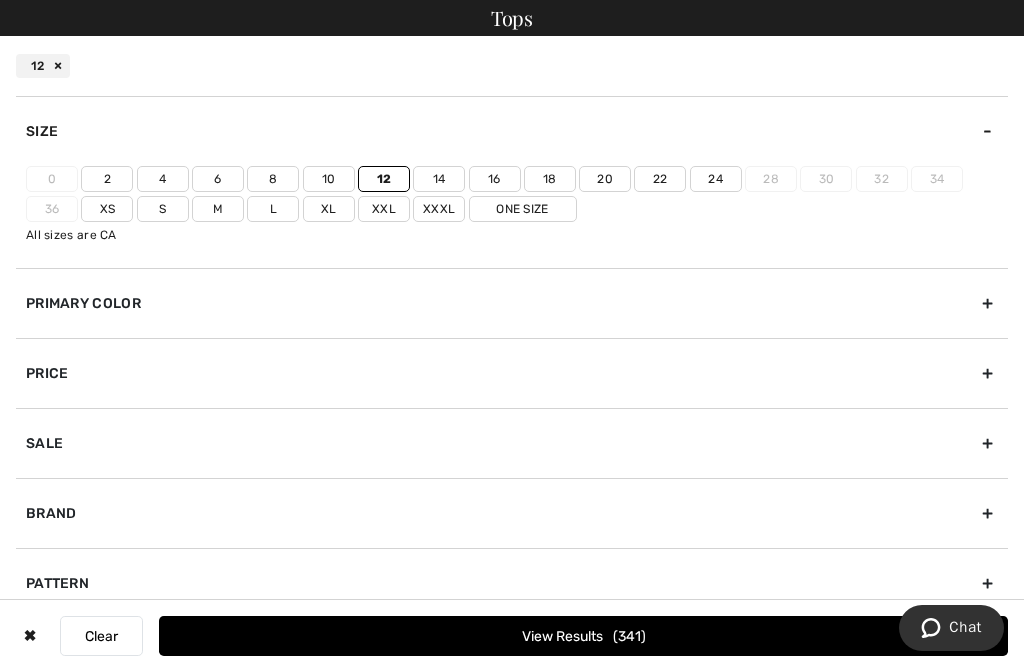 click on "View Results 341" at bounding box center (583, 636) 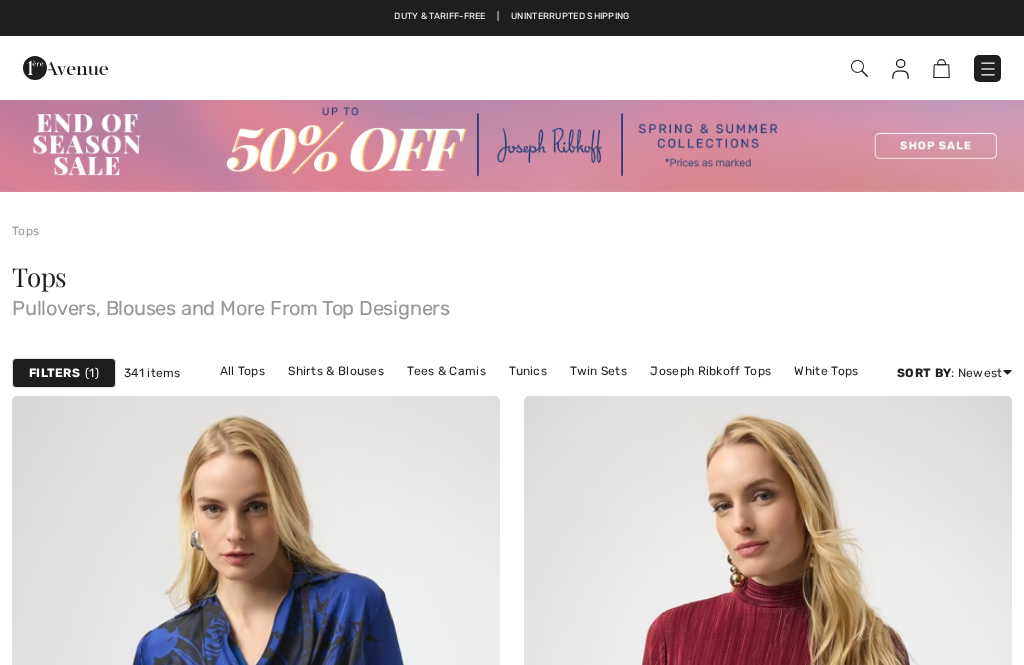 scroll, scrollTop: 0, scrollLeft: 0, axis: both 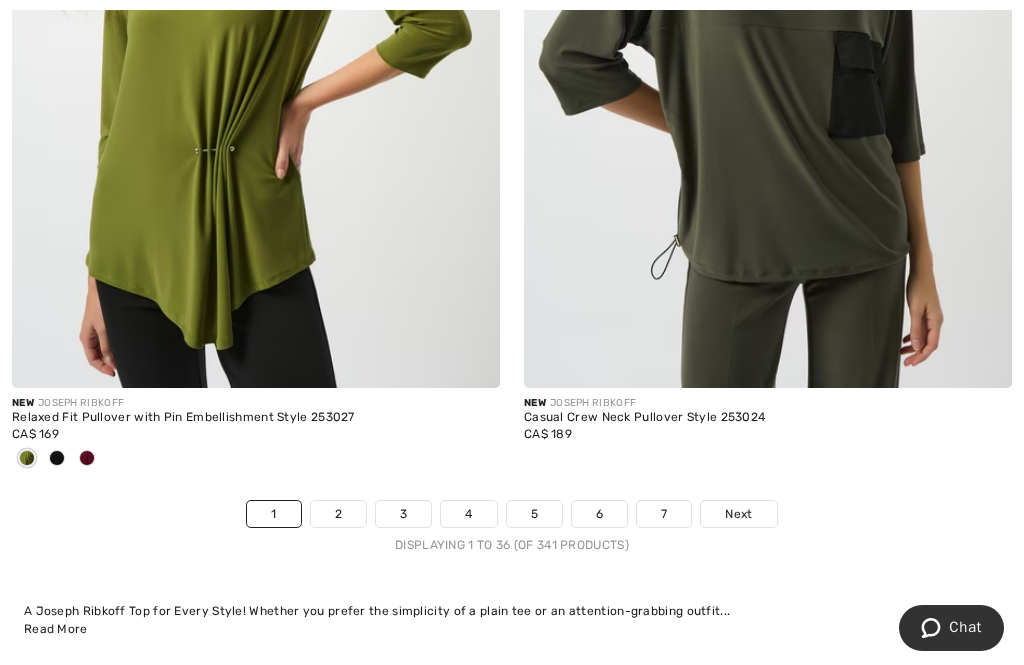 click on "Next" at bounding box center [738, 514] 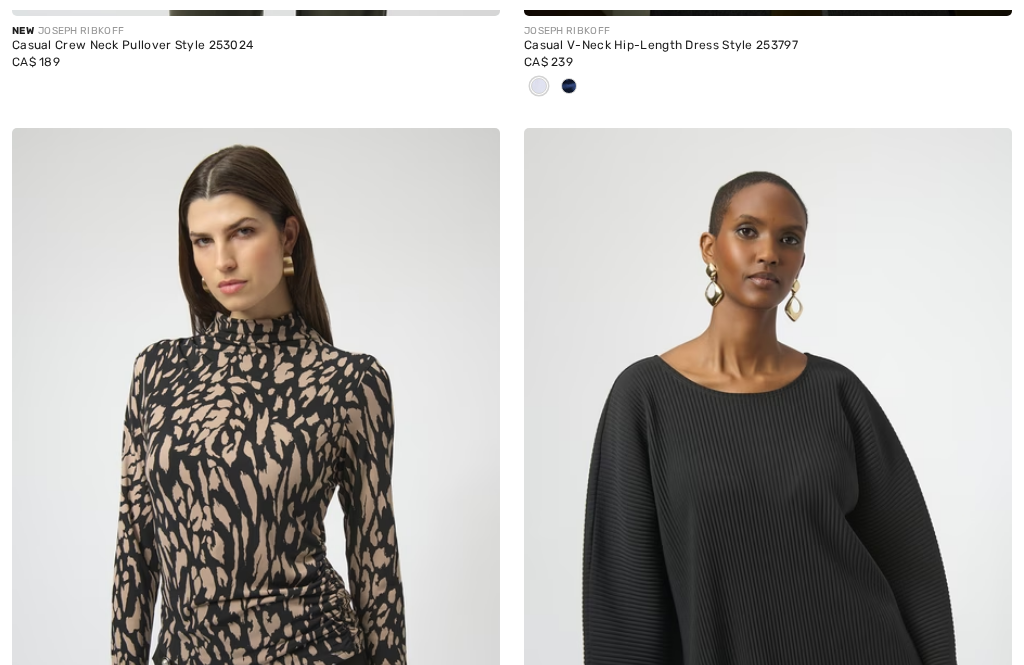 checkbox on "true" 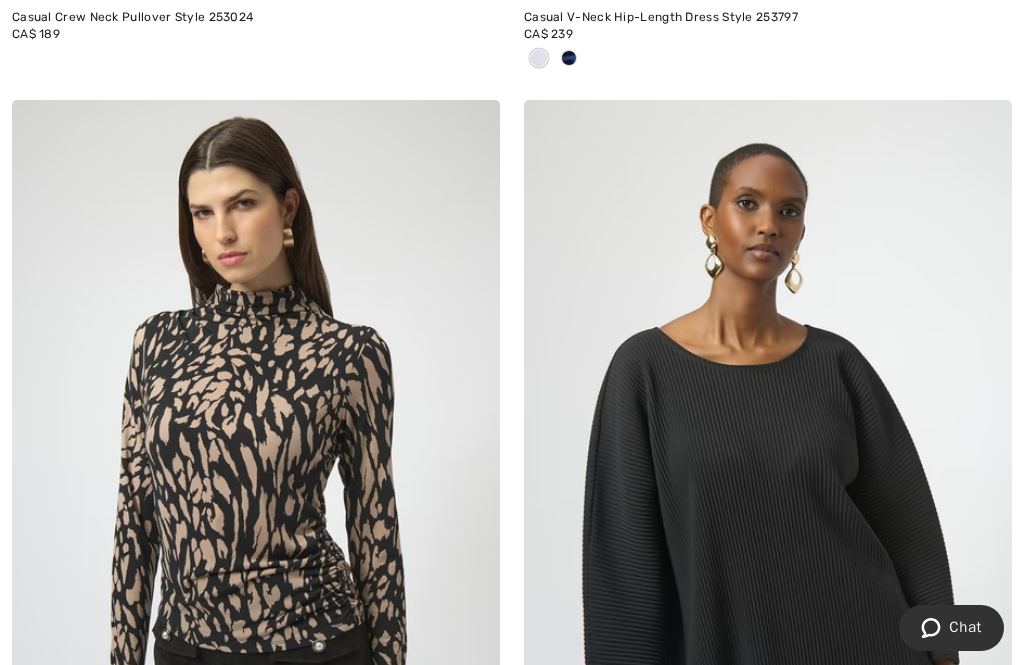 scroll, scrollTop: 0, scrollLeft: 0, axis: both 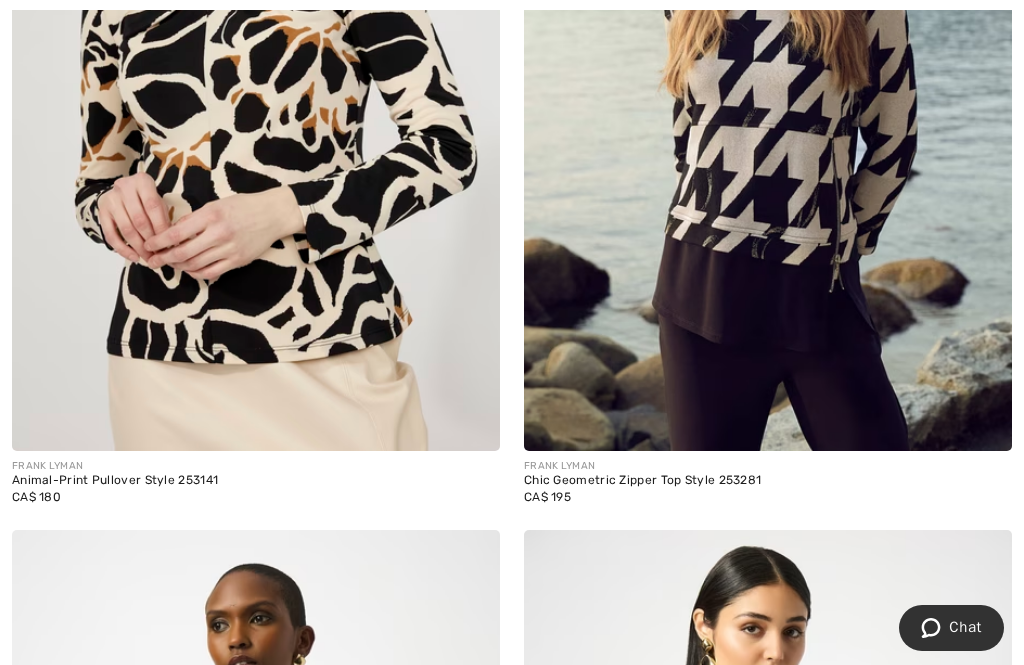 click at bounding box center [768, 85] 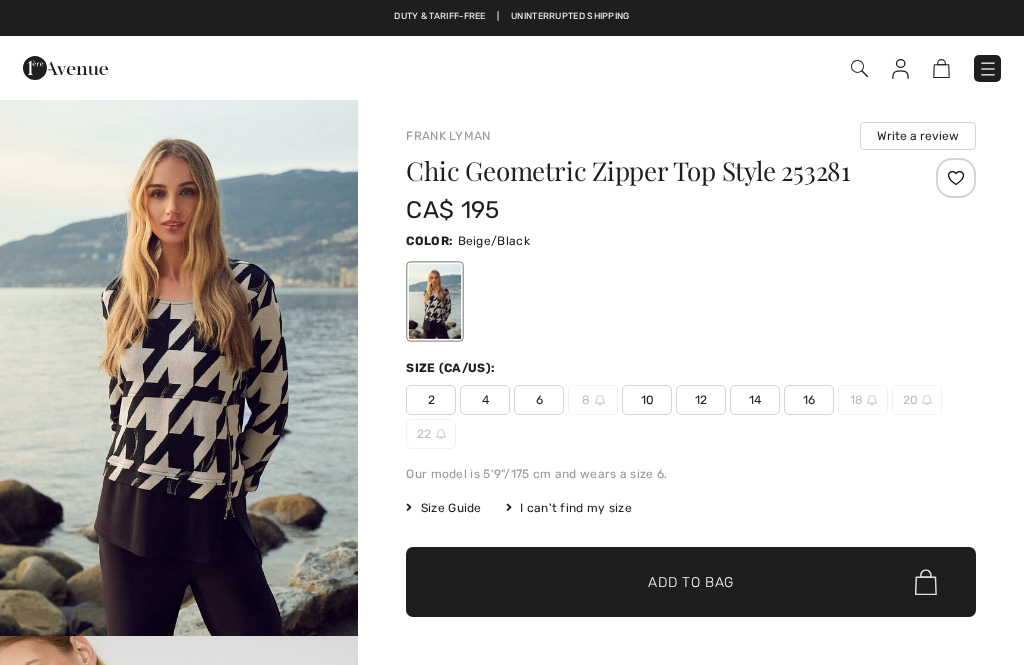 scroll, scrollTop: 0, scrollLeft: 0, axis: both 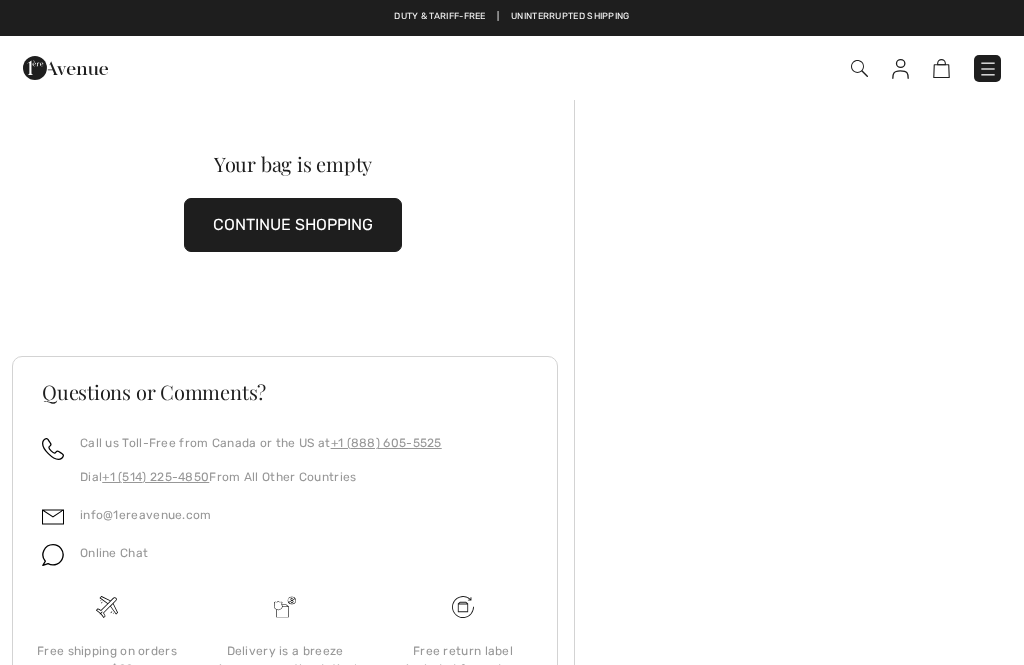 checkbox on "true" 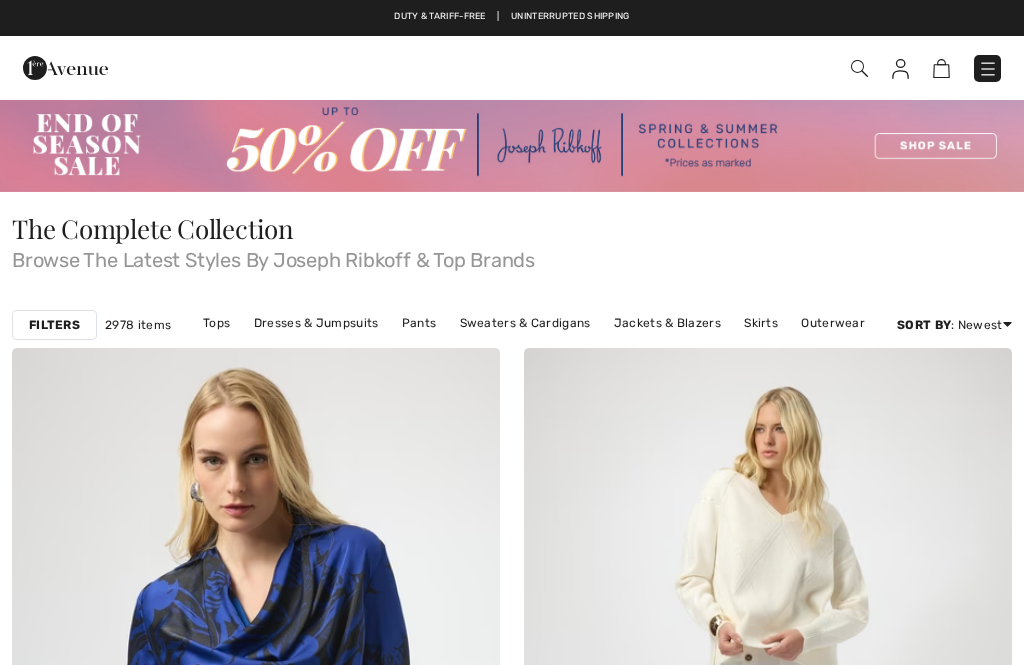 checkbox on "true" 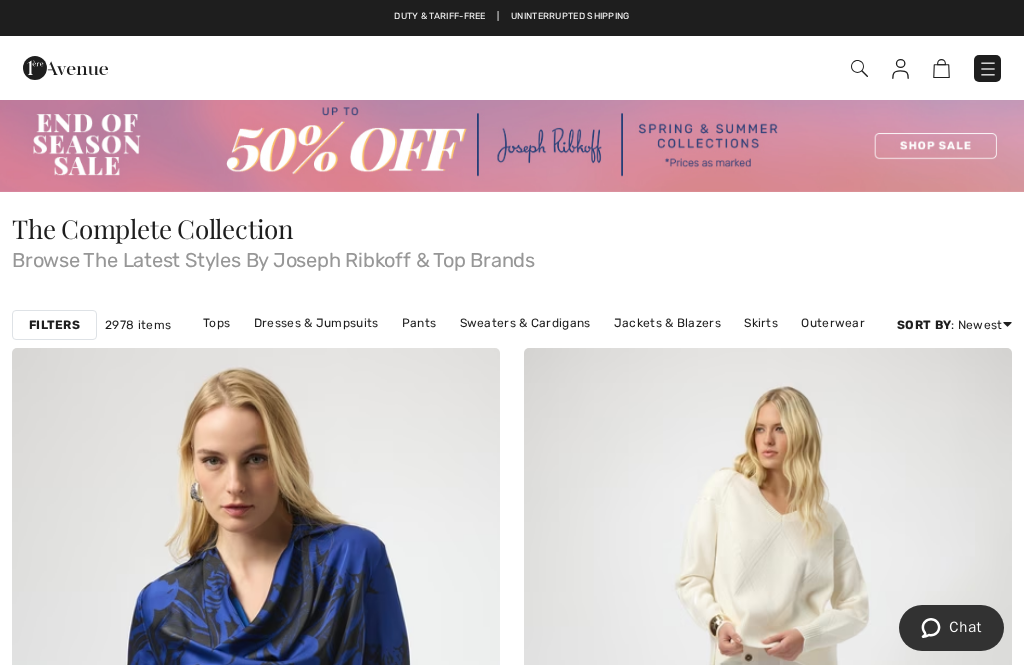 scroll, scrollTop: 0, scrollLeft: 0, axis: both 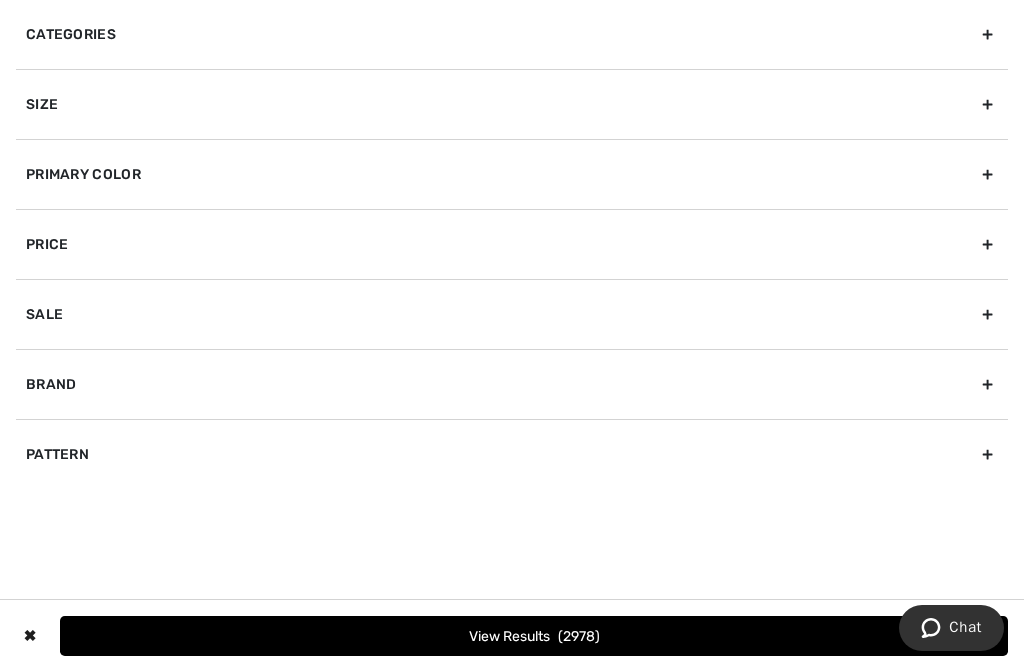 click on "Size" at bounding box center (512, 104) 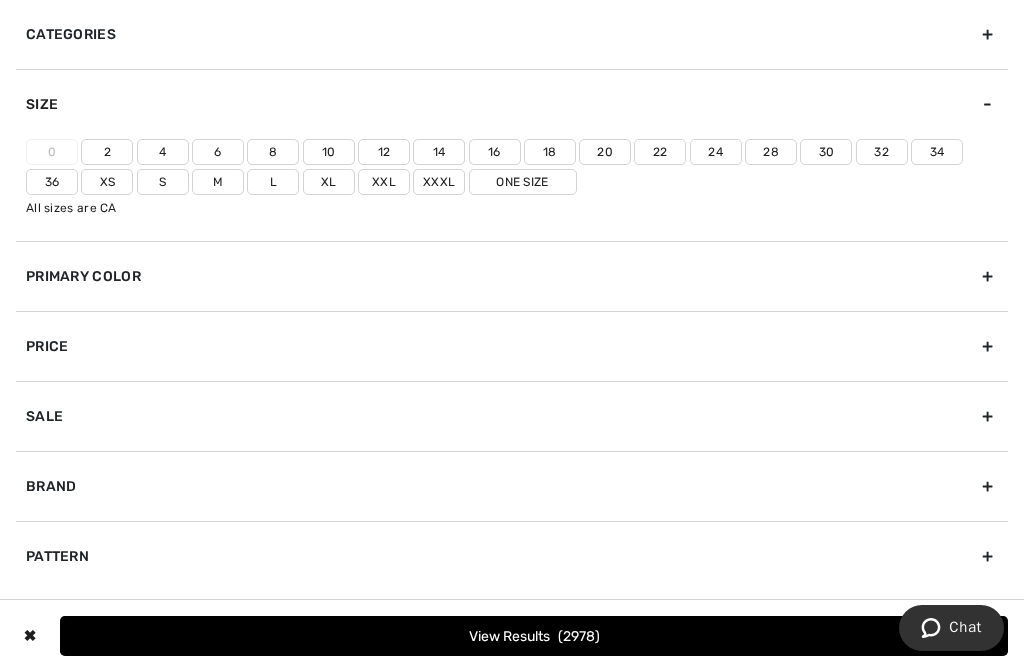 click on "12" at bounding box center (384, 152) 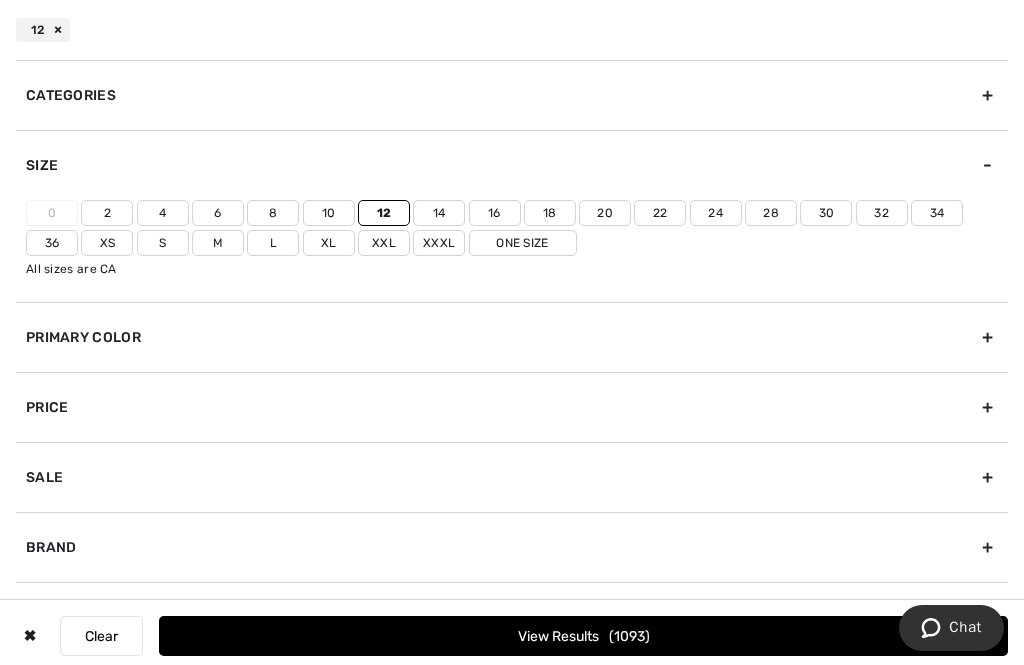 click on "View Results 1093" at bounding box center (583, 636) 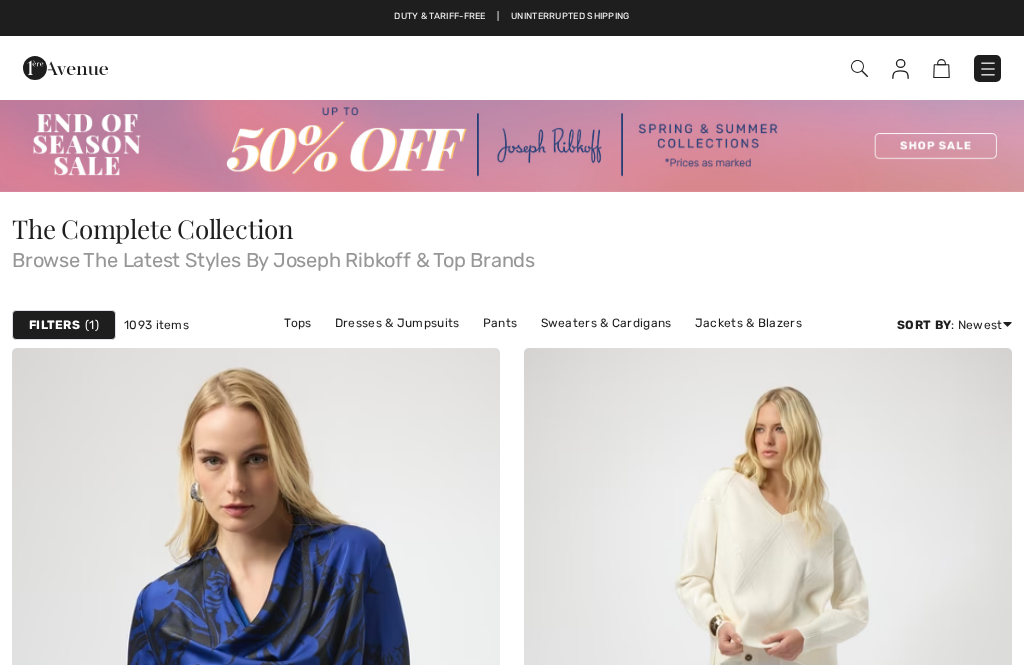click on "Jackets & Blazers" at bounding box center (748, 323) 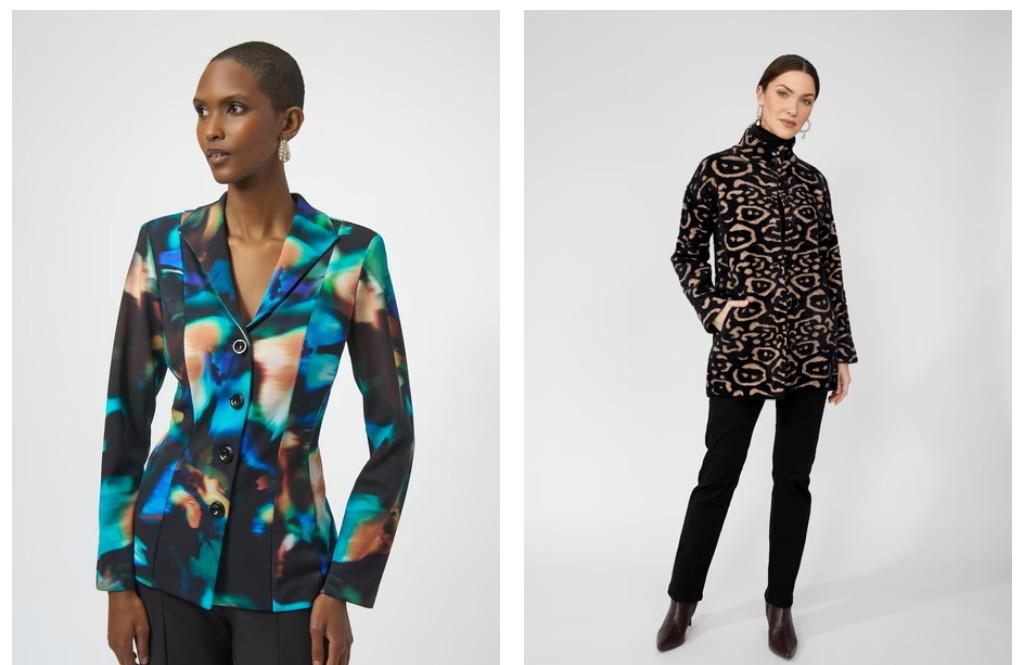 checkbox on "true" 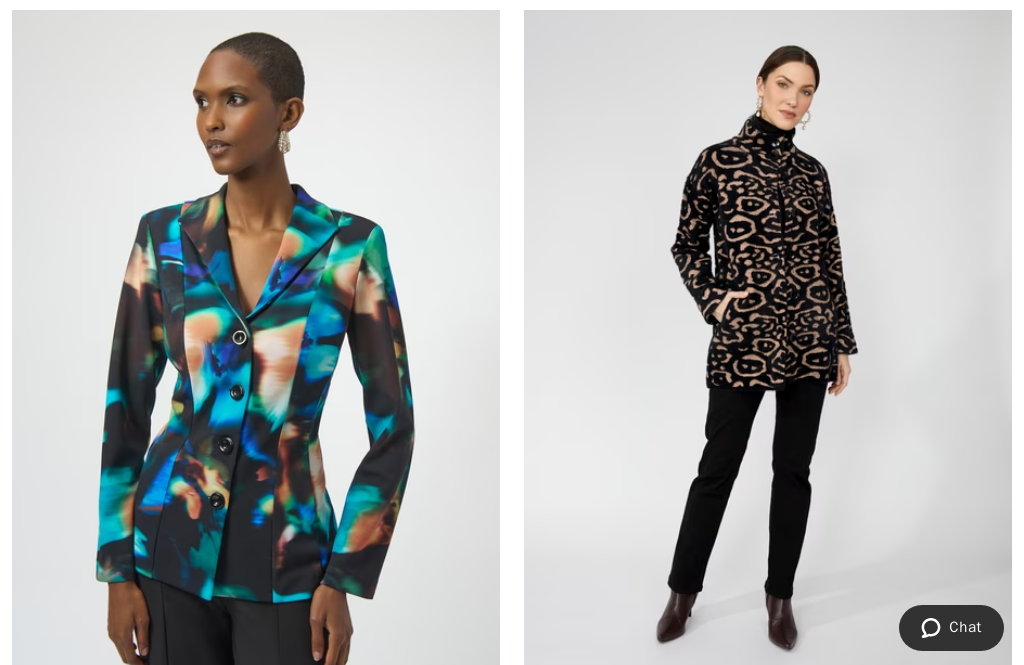 scroll, scrollTop: 400, scrollLeft: 0, axis: vertical 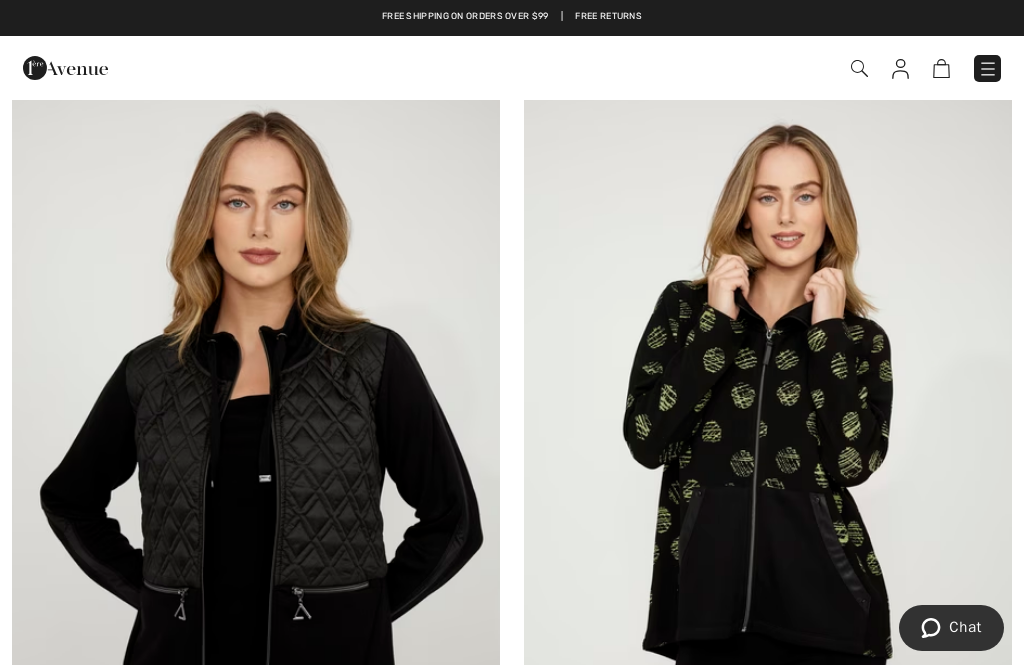 click at bounding box center (256, 456) 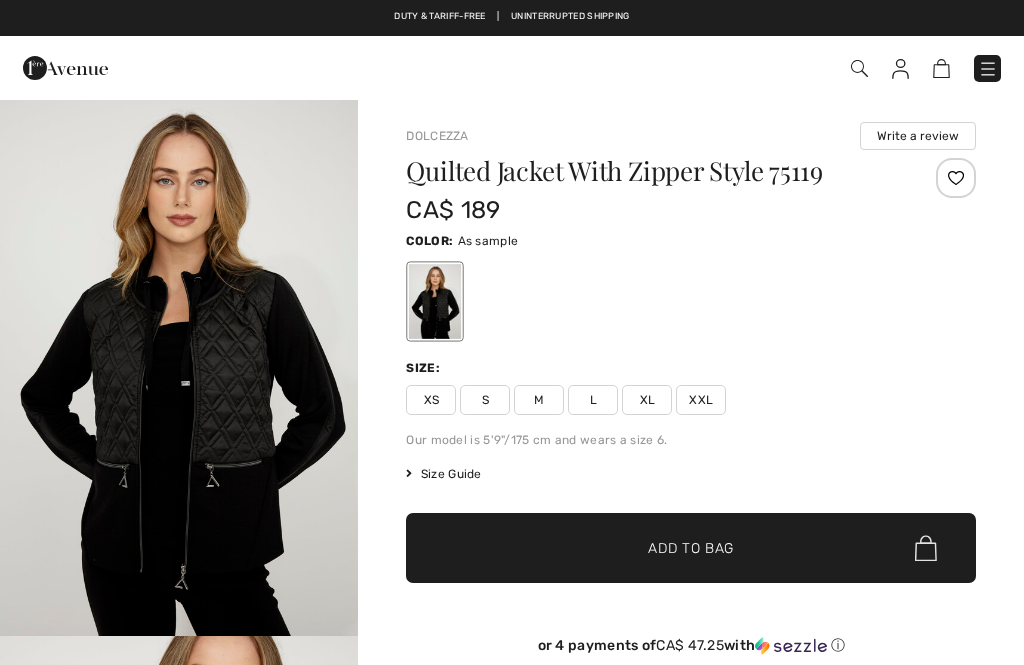 checkbox on "true" 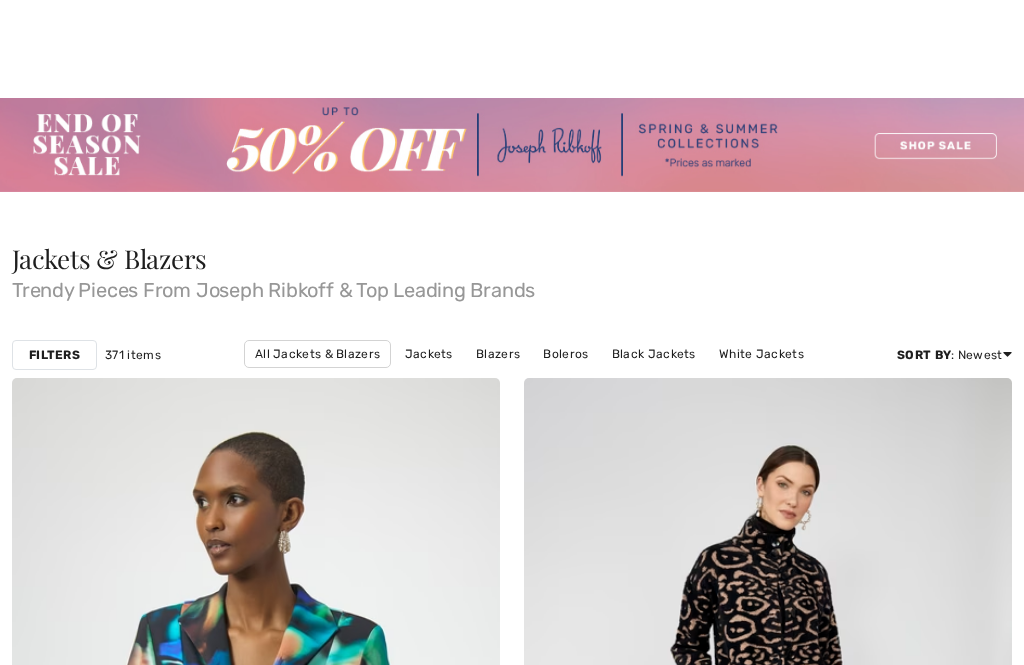 checkbox on "true" 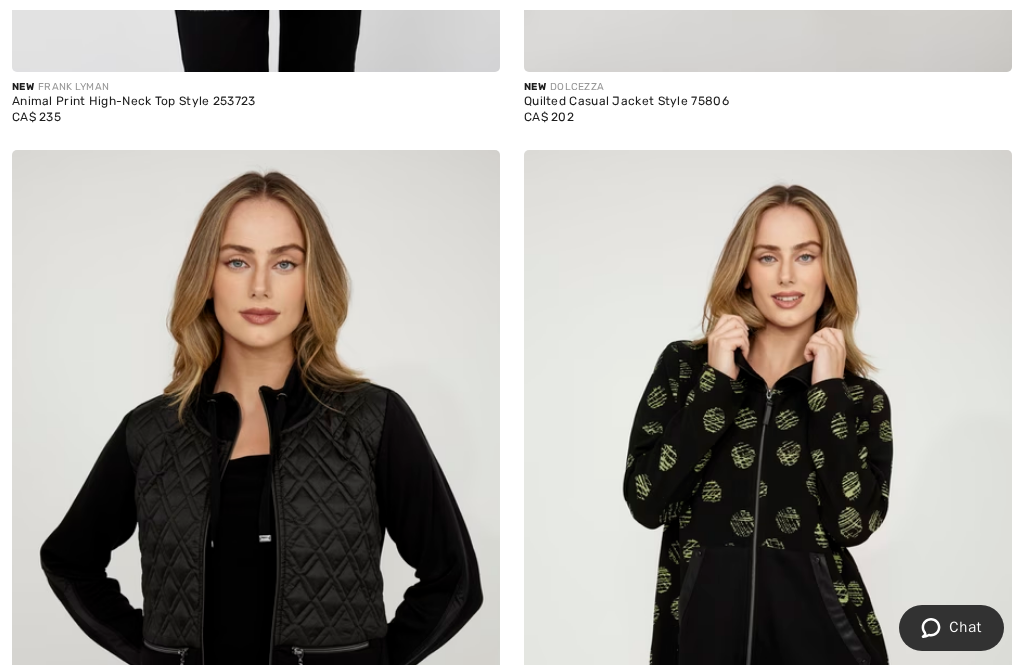 scroll, scrollTop: 0, scrollLeft: 0, axis: both 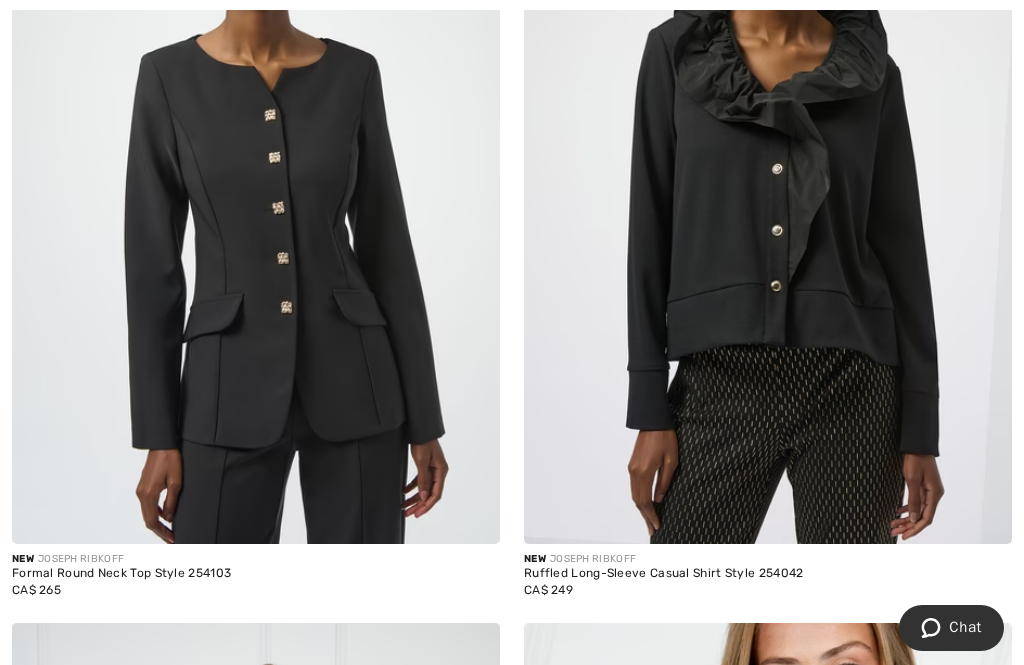 click at bounding box center [982, 514] 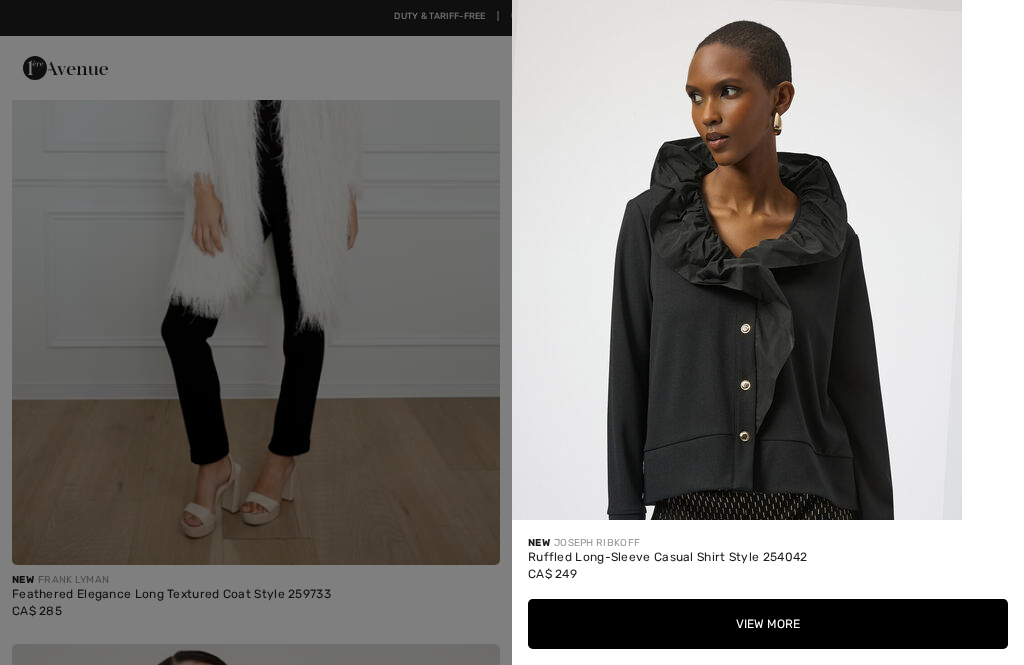 scroll, scrollTop: 13182, scrollLeft: 0, axis: vertical 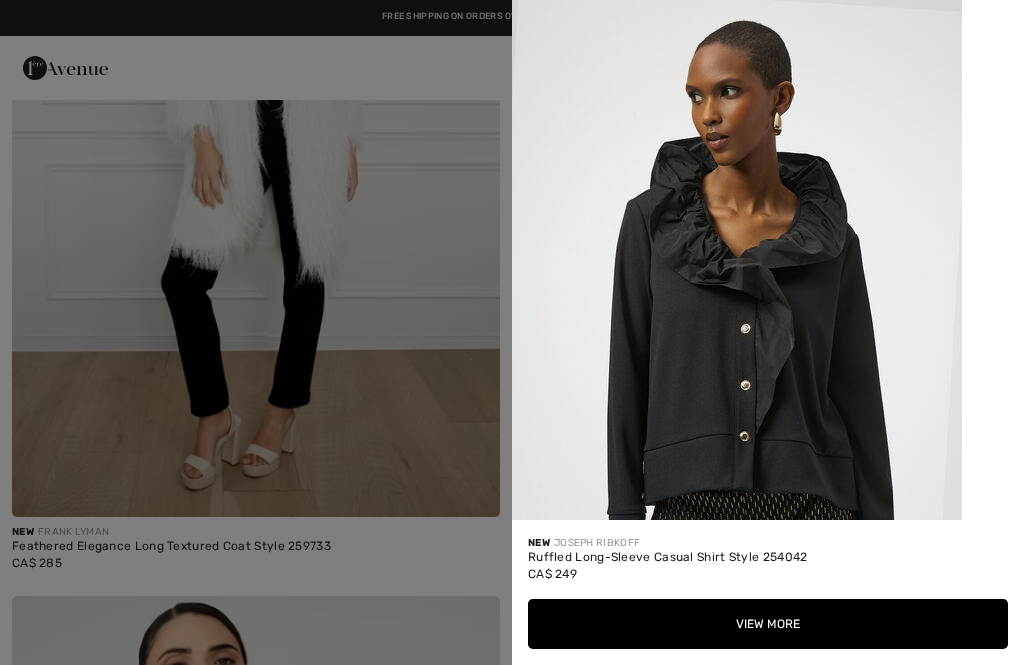 click at bounding box center [512, 332] 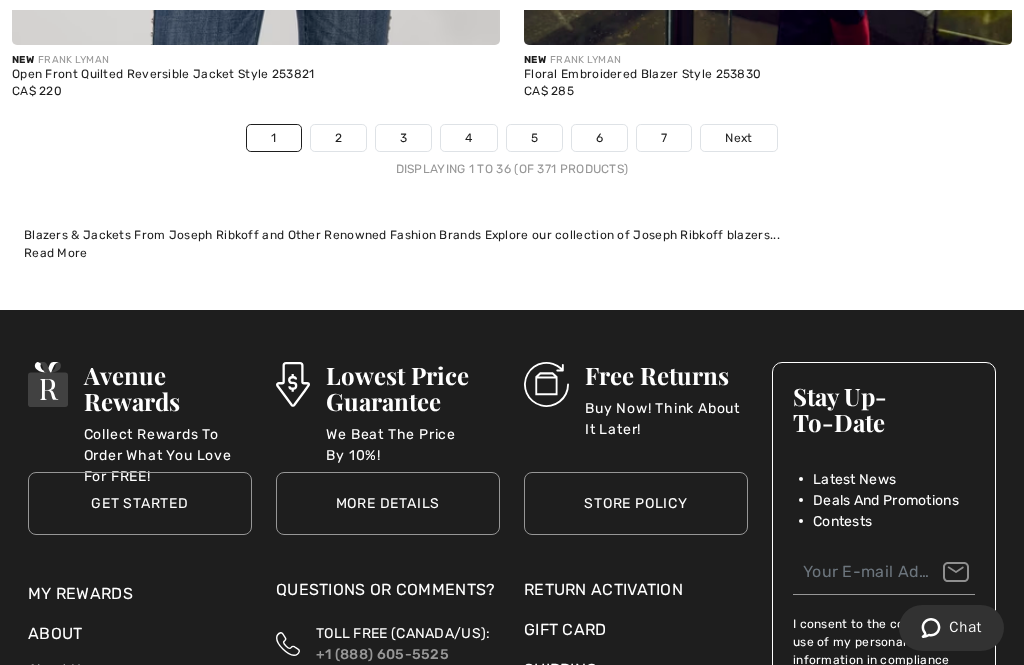 scroll, scrollTop: 15323, scrollLeft: 0, axis: vertical 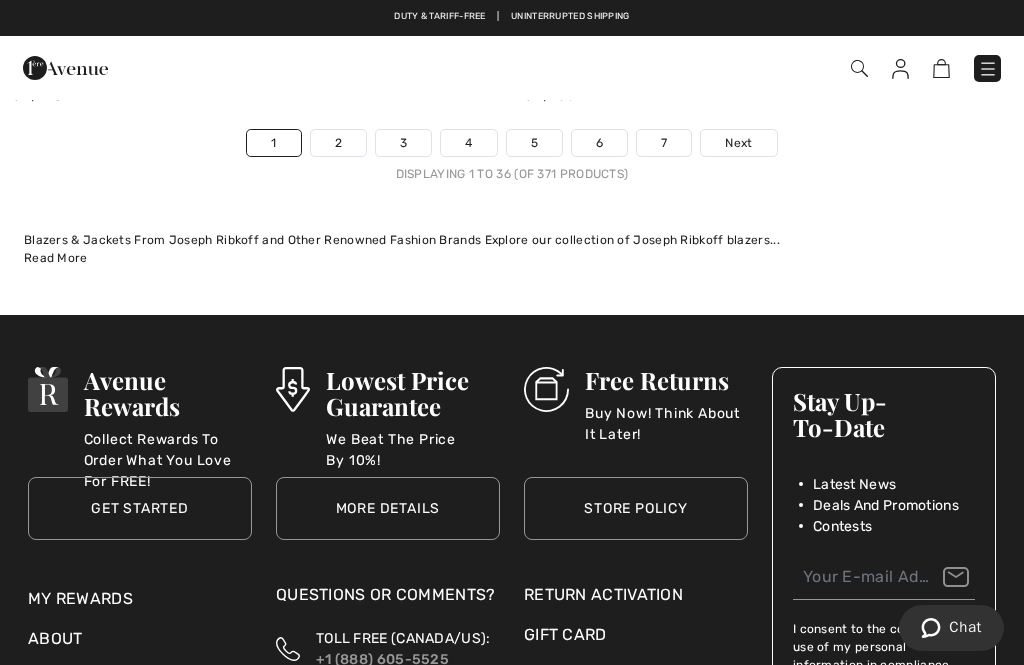 click on "Next" at bounding box center (738, 143) 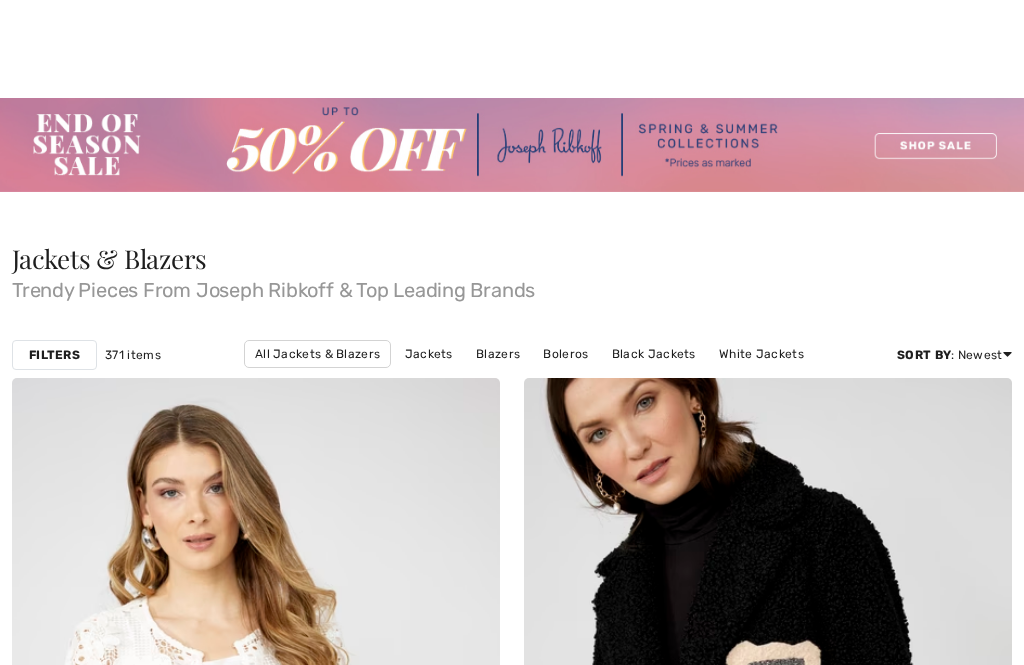 checkbox on "true" 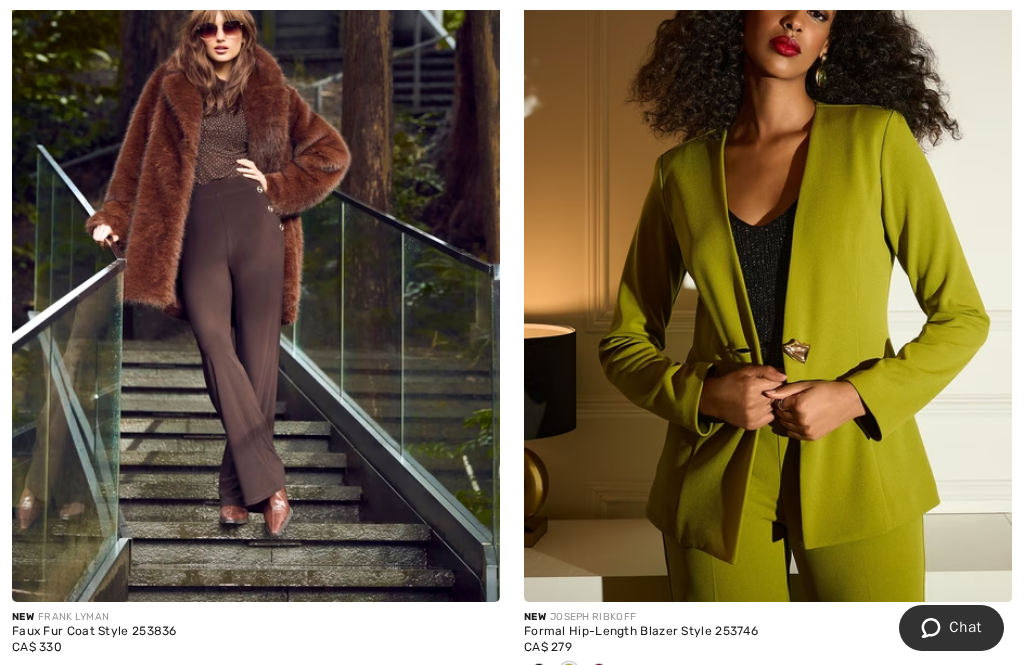 scroll, scrollTop: 1411, scrollLeft: 0, axis: vertical 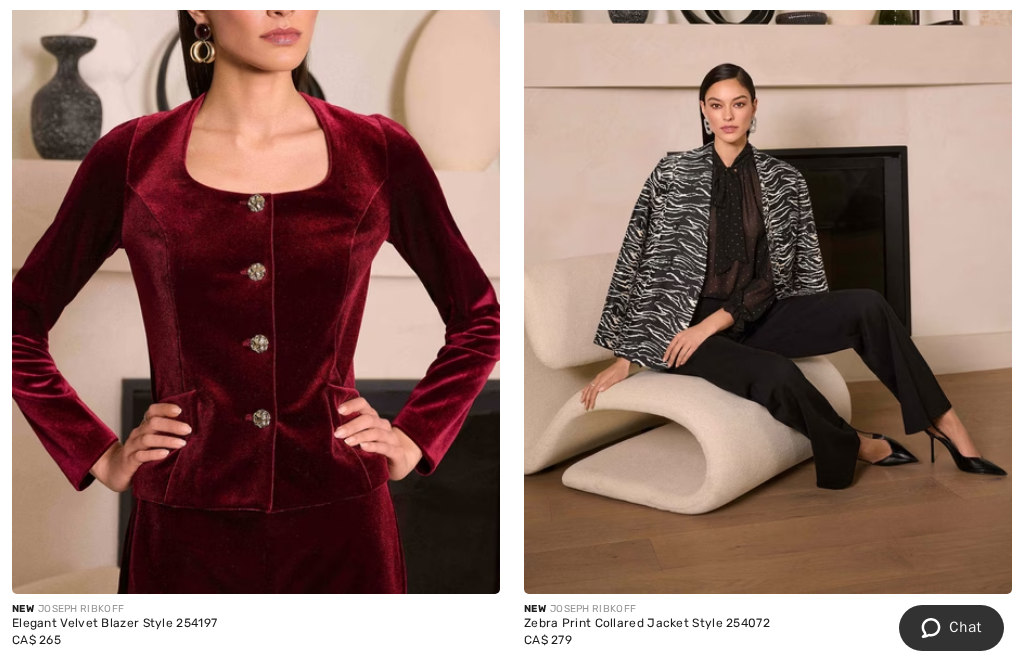 click at bounding box center [768, 228] 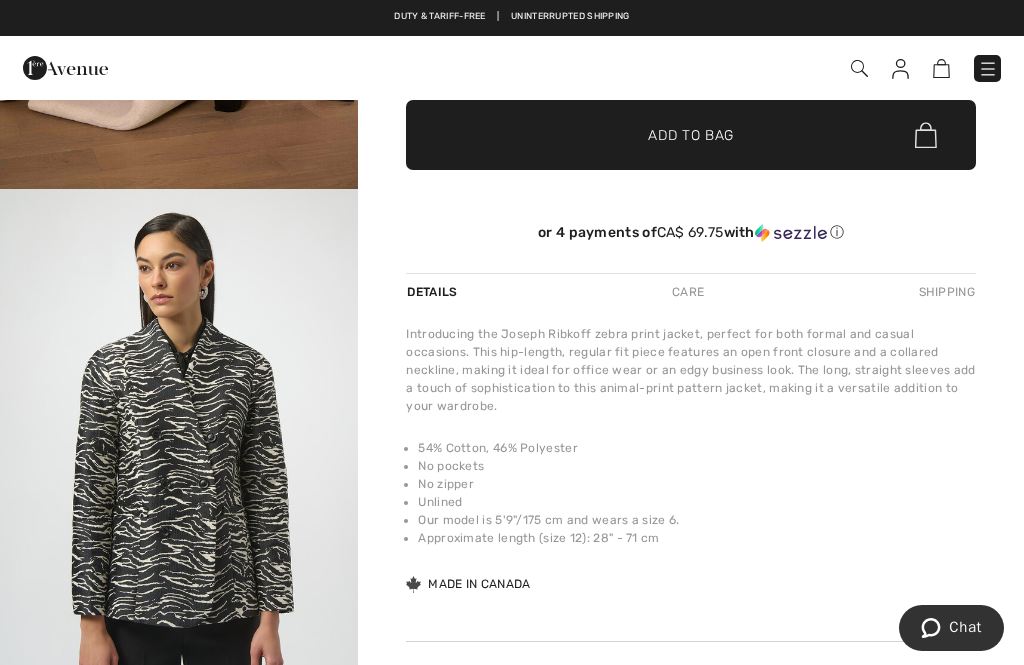 scroll, scrollTop: 0, scrollLeft: 0, axis: both 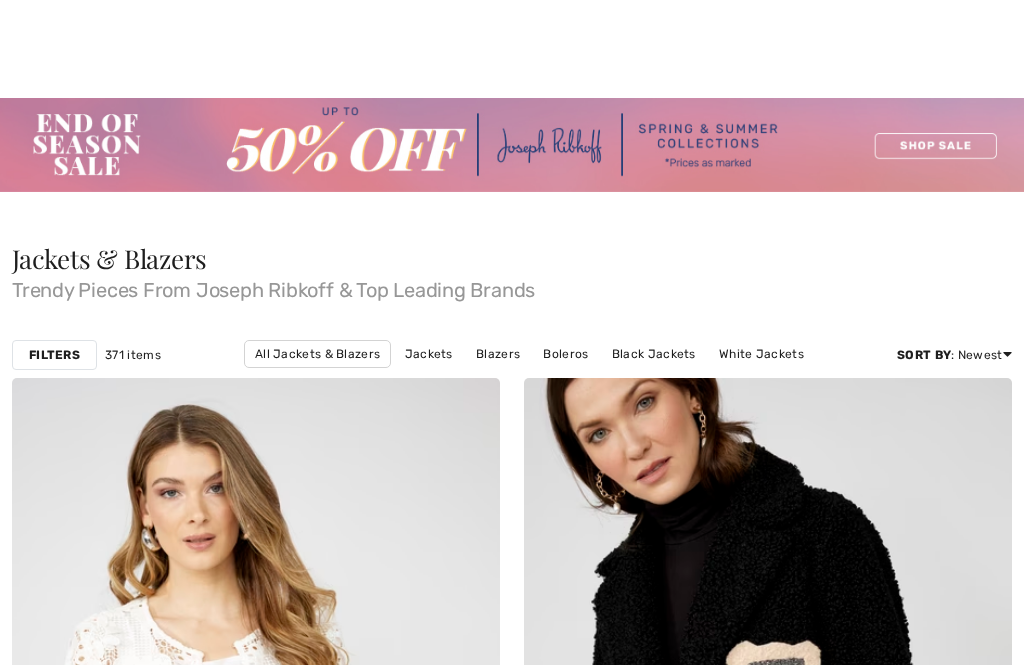 checkbox on "true" 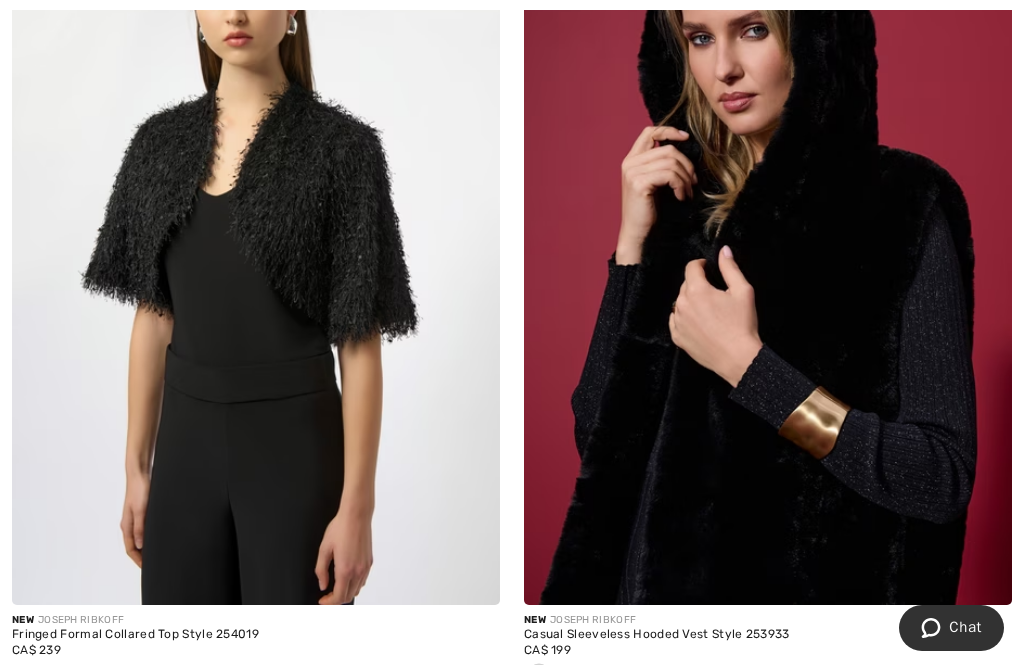 scroll, scrollTop: 0, scrollLeft: 0, axis: both 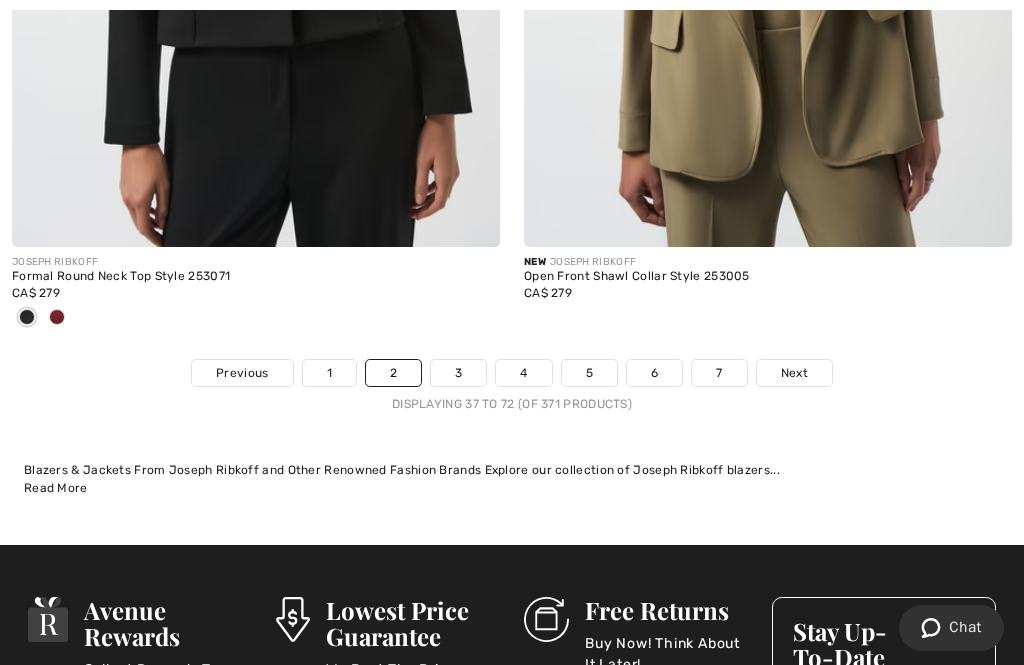 click on "Next" at bounding box center [794, 373] 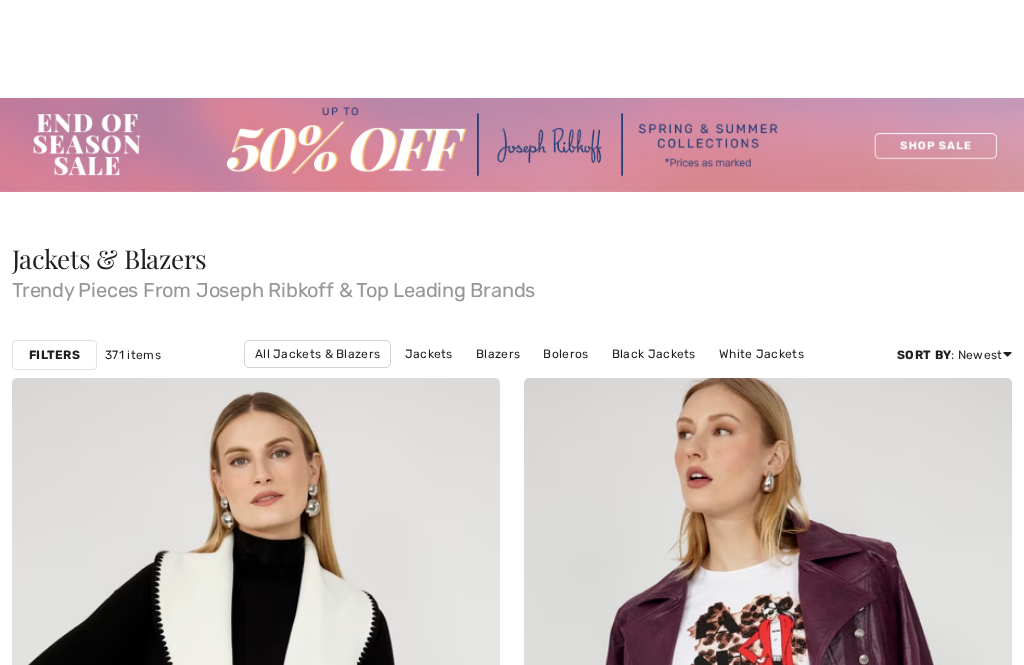 checkbox on "true" 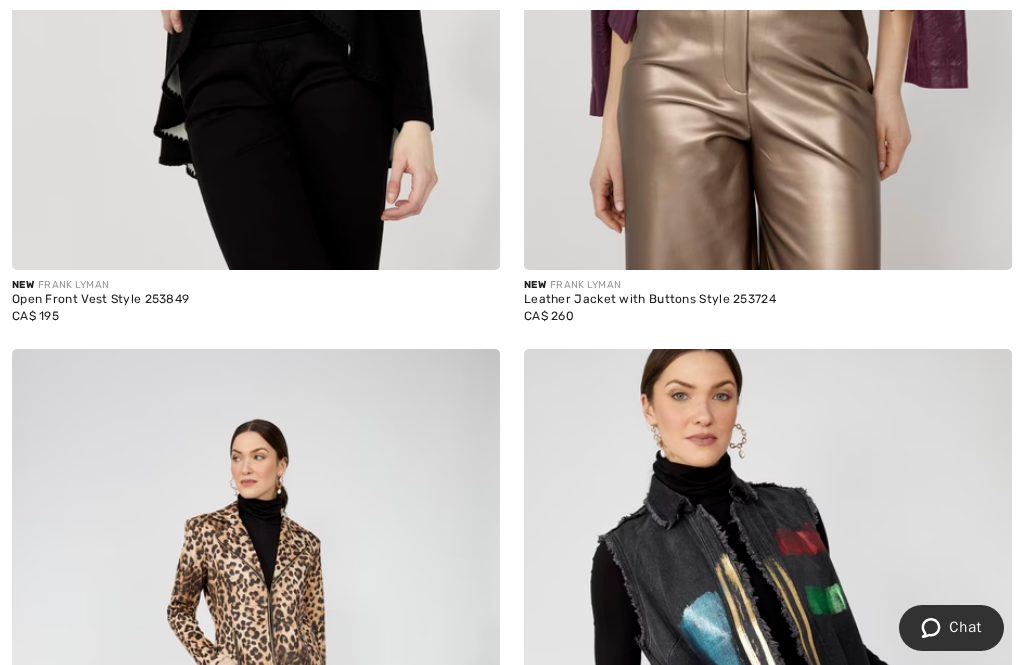scroll, scrollTop: 0, scrollLeft: 0, axis: both 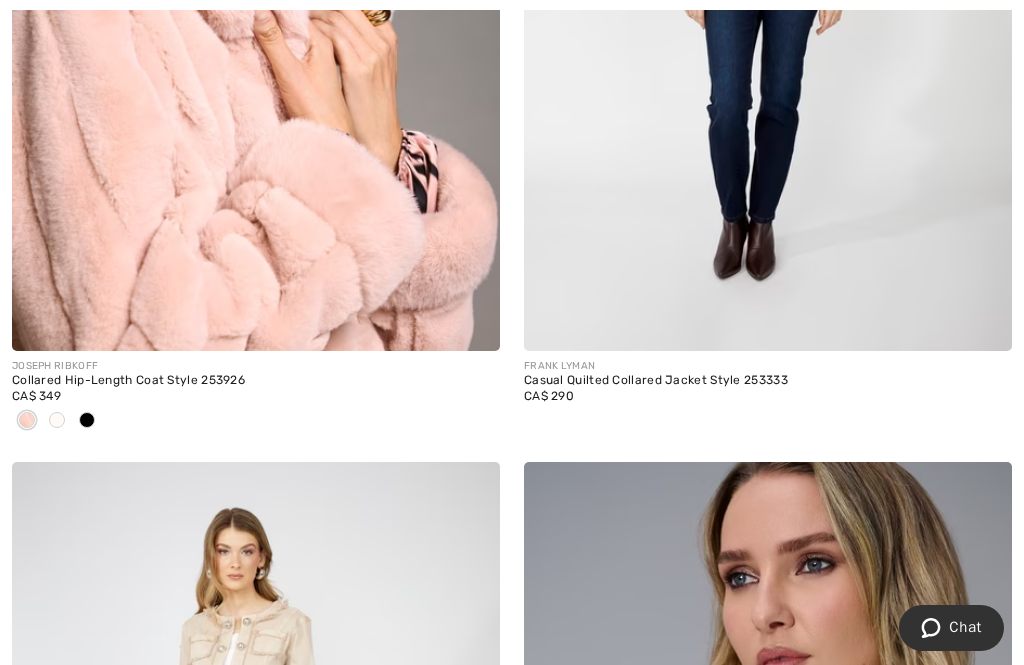 click at bounding box center (470, 321) 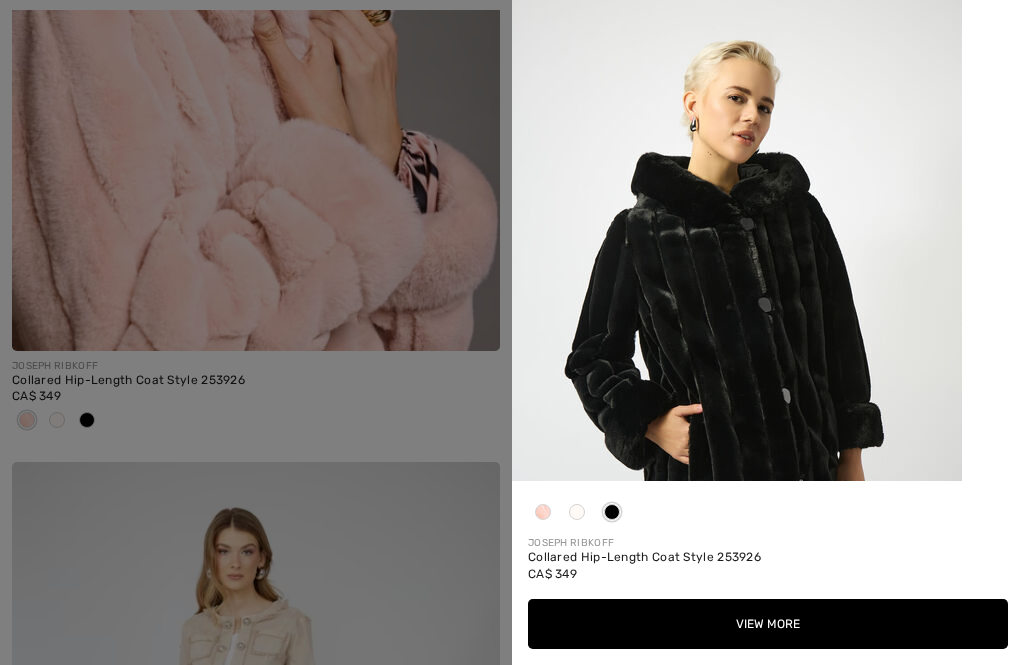 click on "View More" at bounding box center (768, 624) 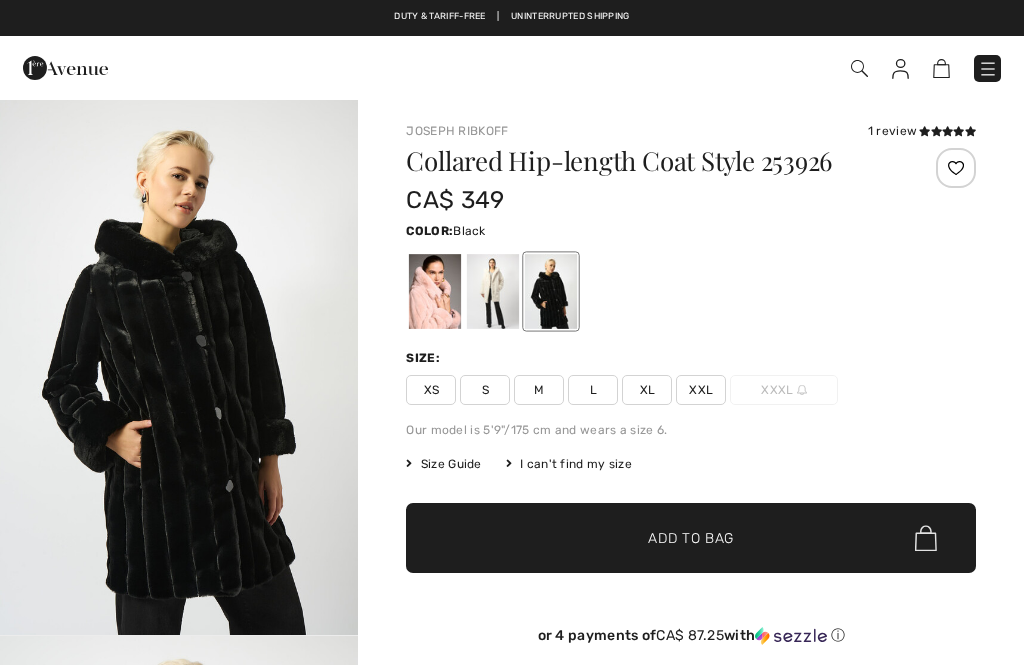 scroll, scrollTop: 0, scrollLeft: 0, axis: both 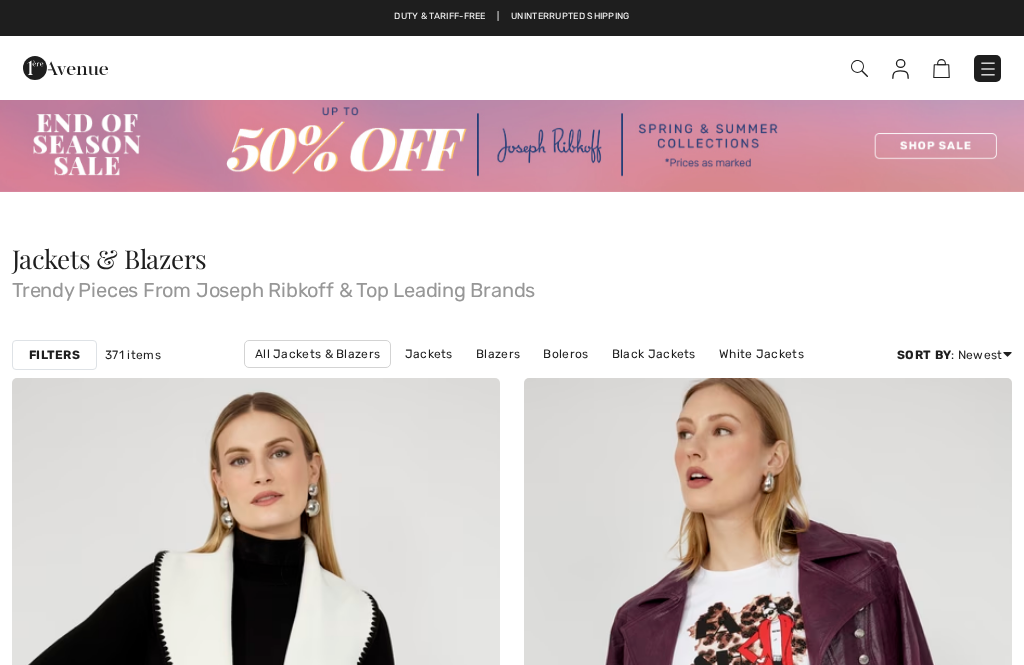 checkbox on "true" 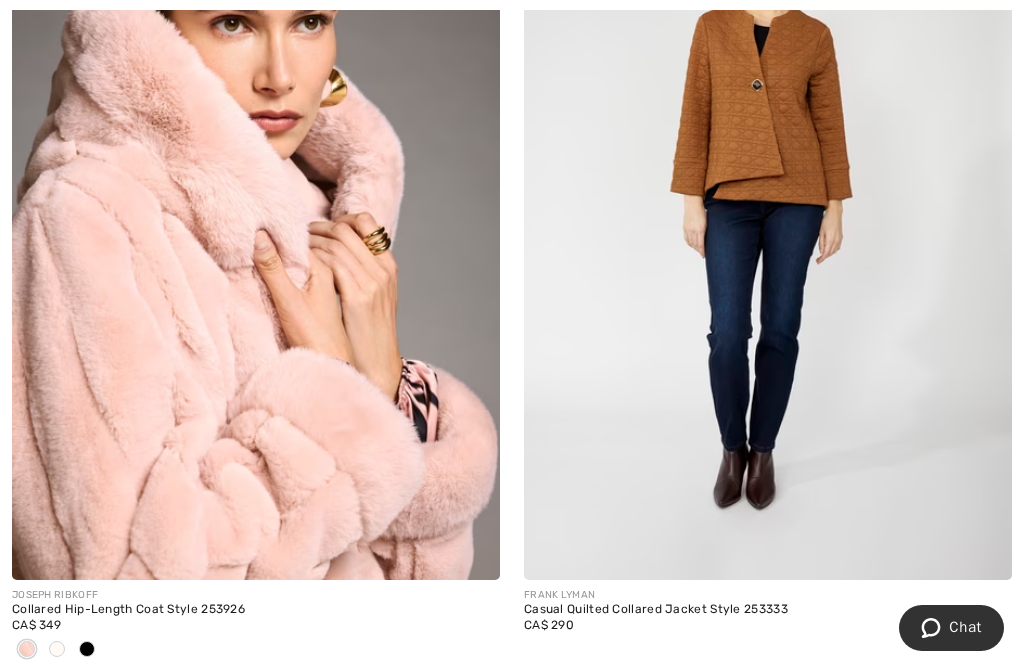 scroll, scrollTop: 5803, scrollLeft: 0, axis: vertical 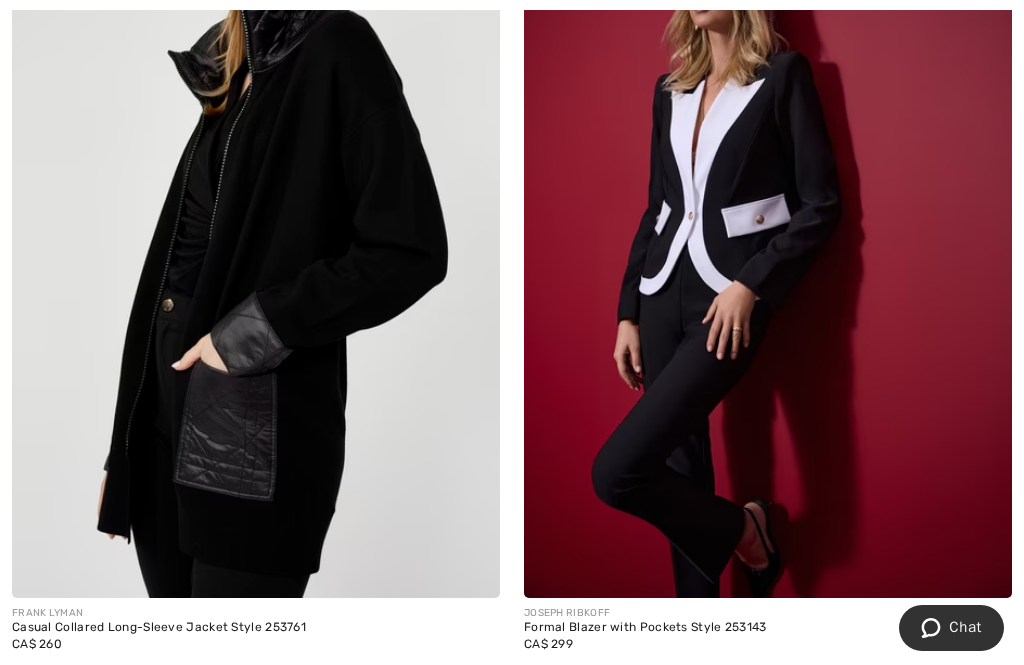 click at bounding box center (470, 568) 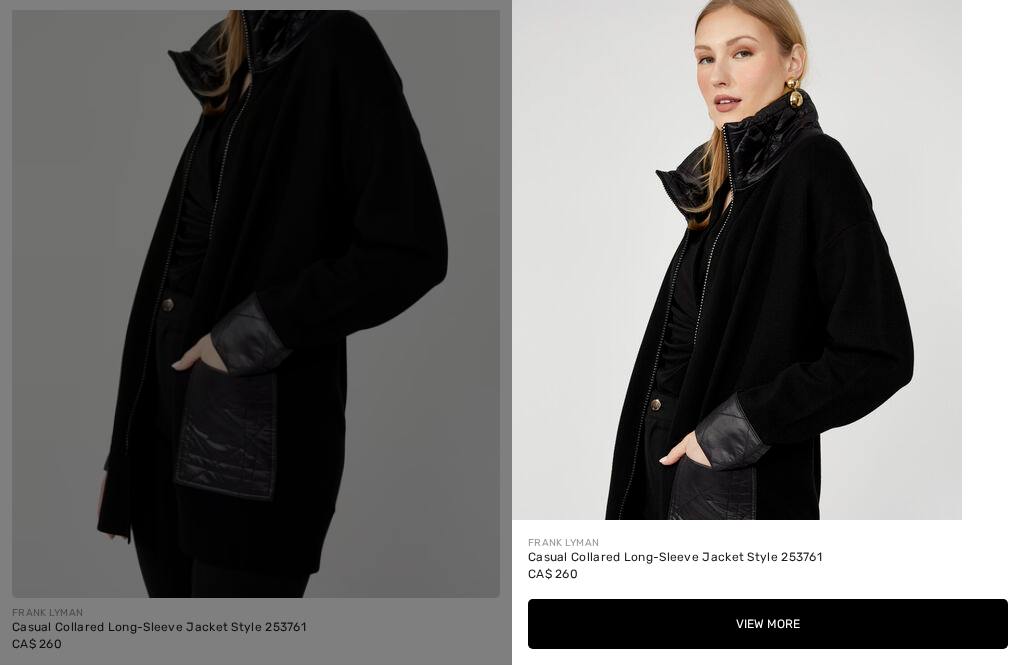 click on "View More" at bounding box center [768, 624] 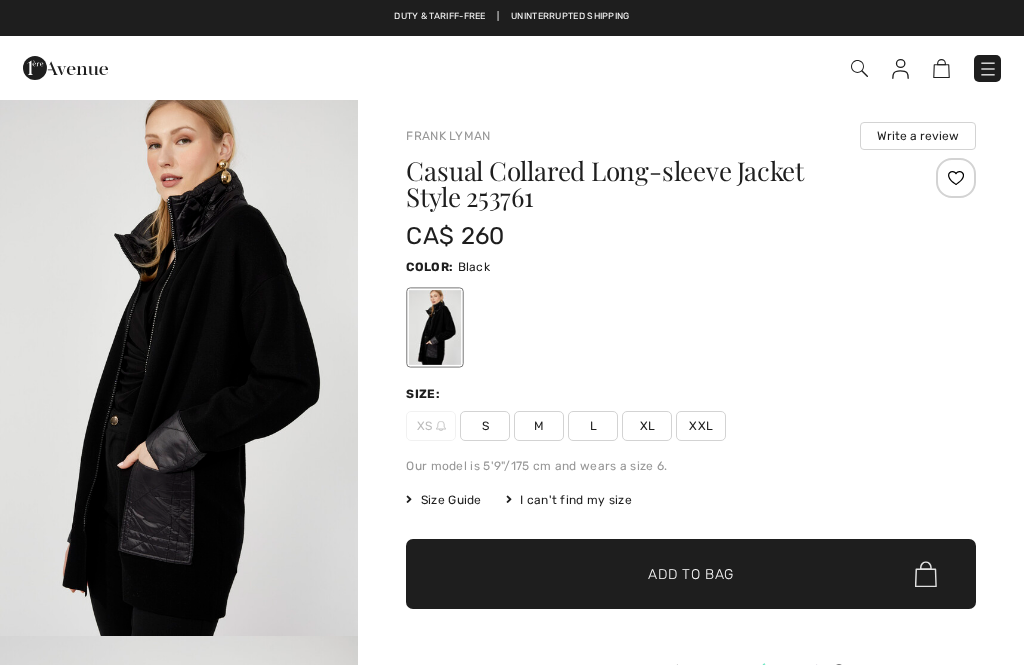 checkbox on "true" 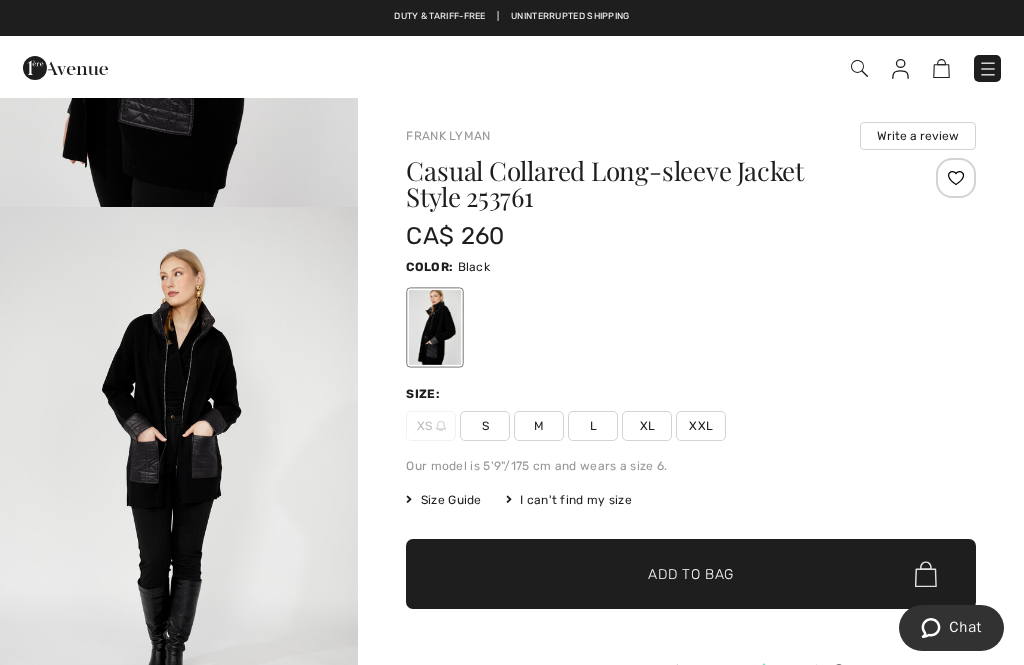scroll, scrollTop: 0, scrollLeft: 0, axis: both 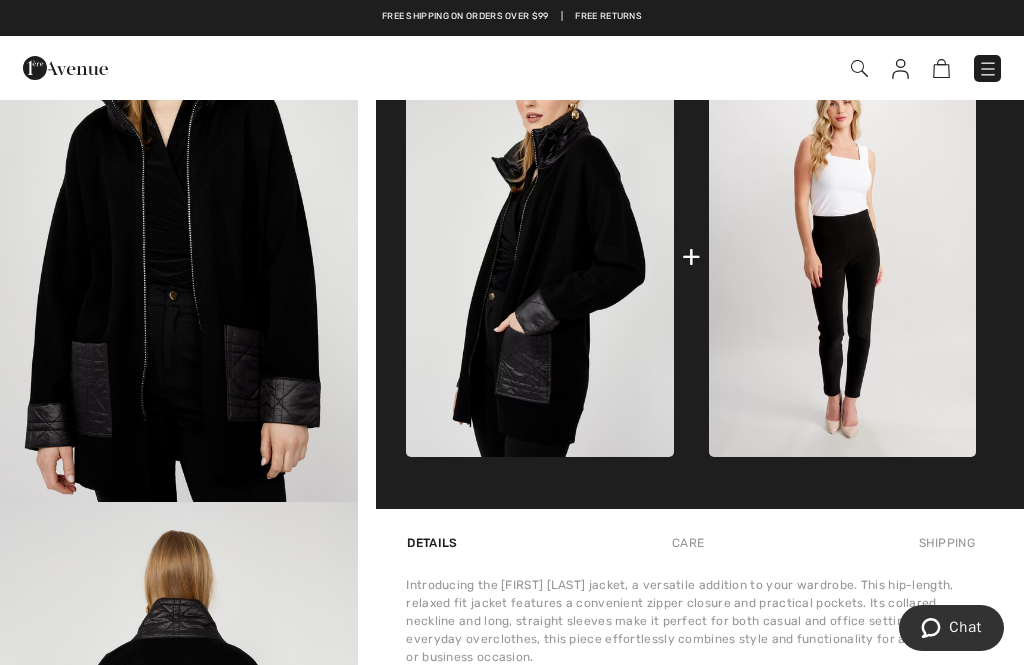 click on "Complete this look
Our stylists have chosen these pieces that come together beautifully.
+
Look 1" at bounding box center (691, 219) 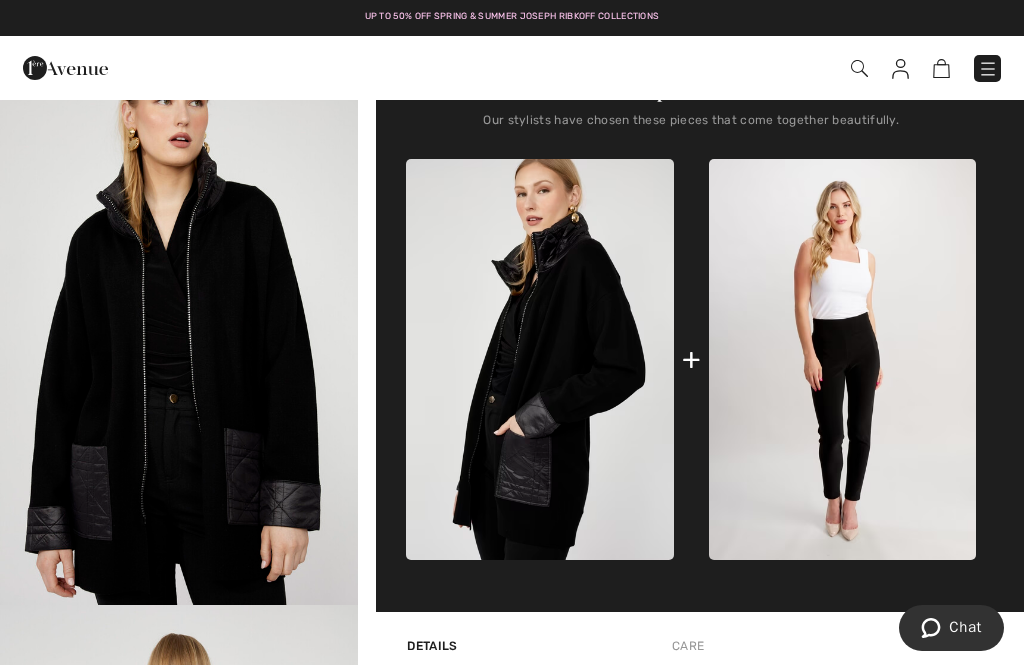 scroll, scrollTop: 678, scrollLeft: 0, axis: vertical 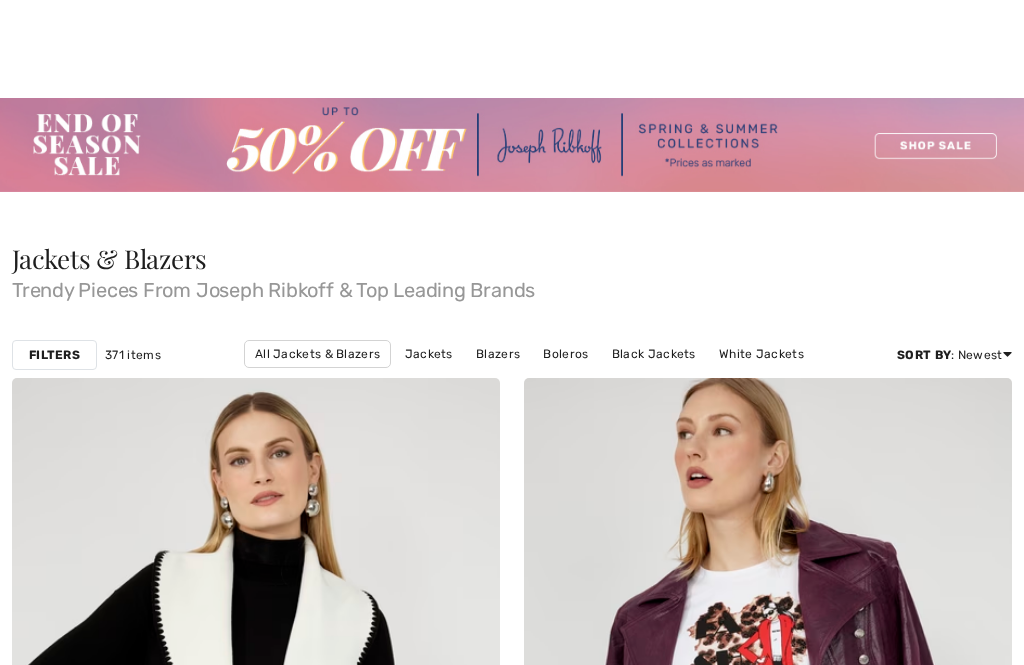 checkbox on "true" 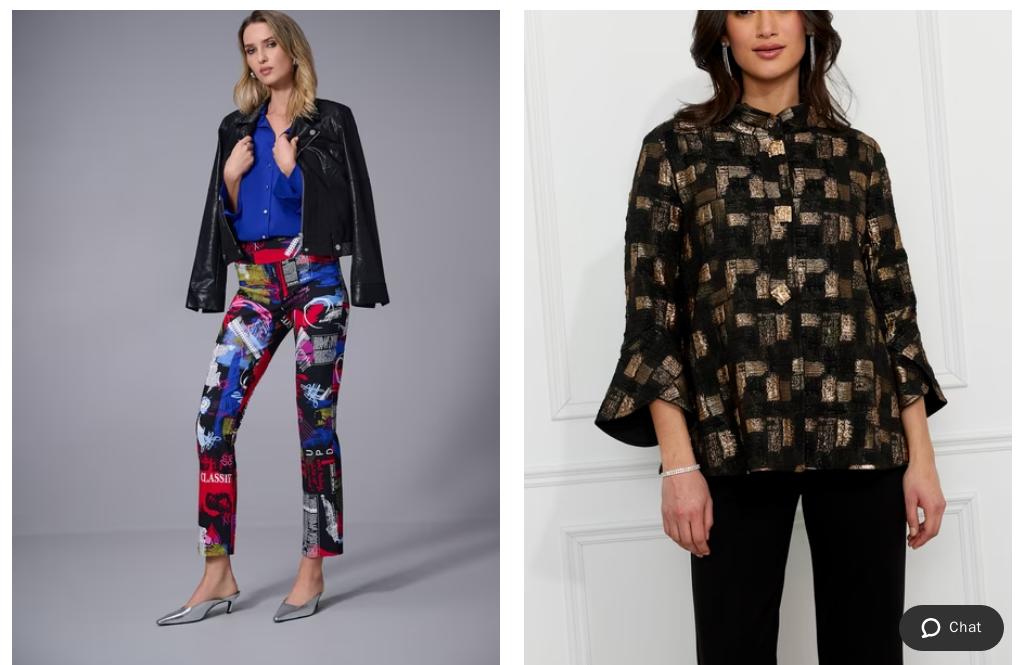 scroll, scrollTop: 0, scrollLeft: 0, axis: both 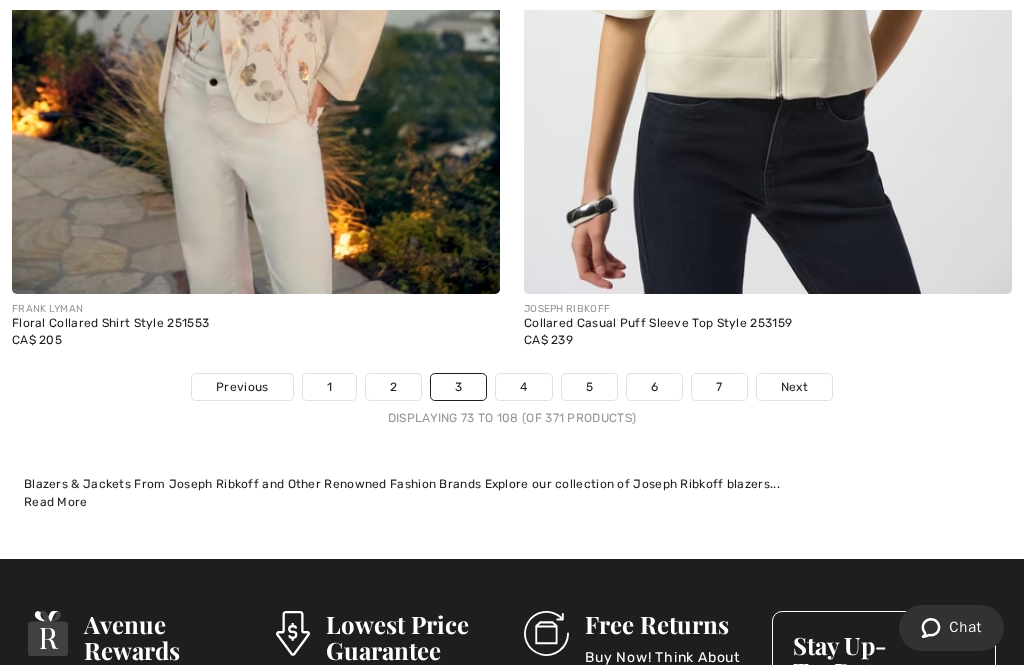 click on "Next" at bounding box center (794, 387) 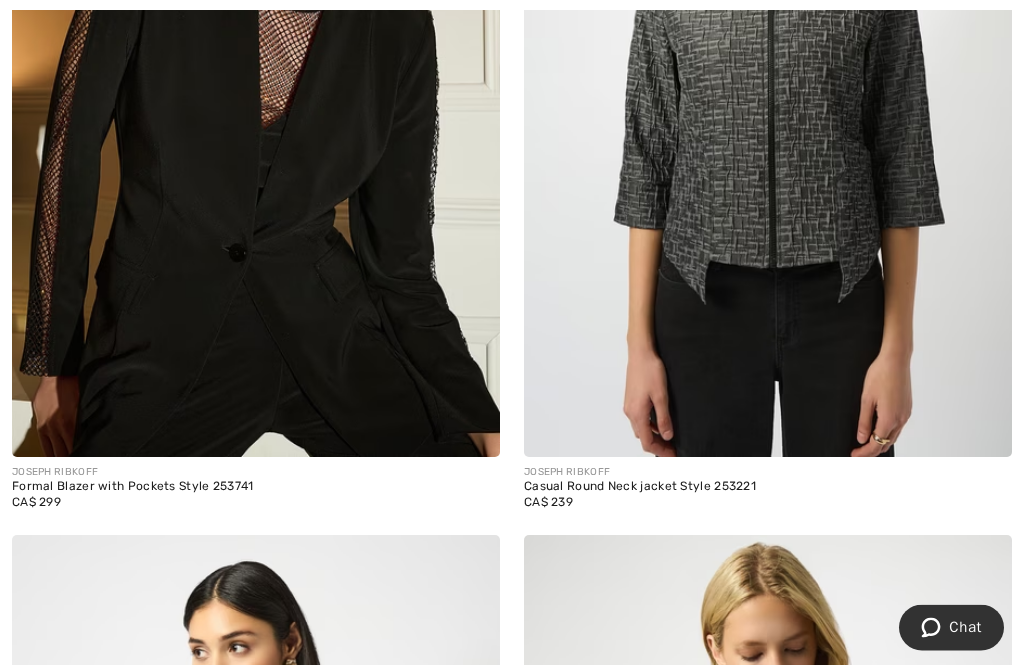 scroll, scrollTop: 0, scrollLeft: 0, axis: both 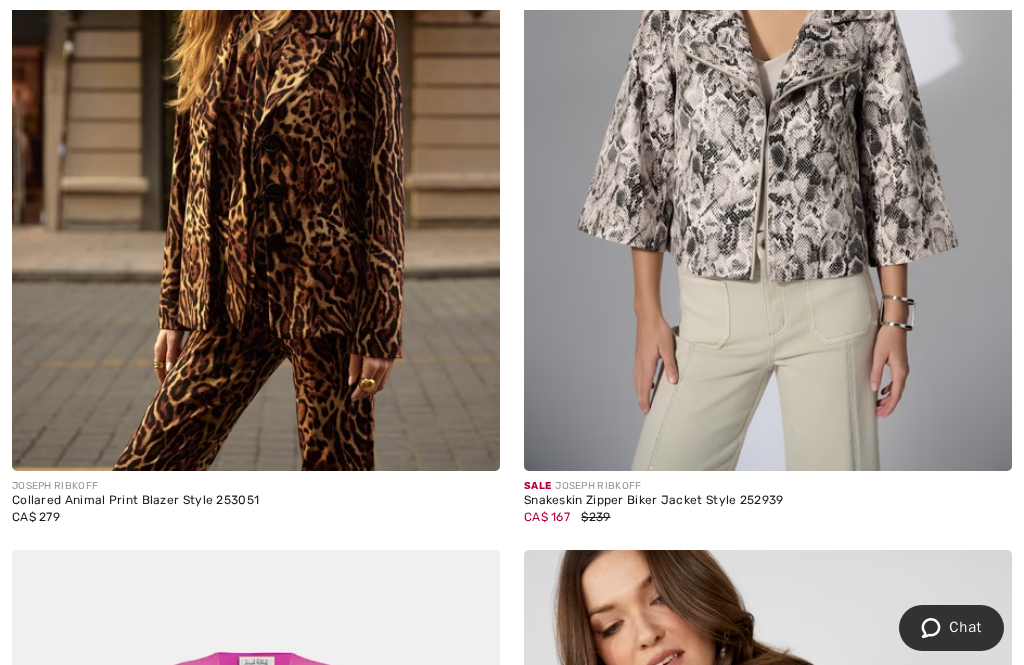 click at bounding box center [768, 105] 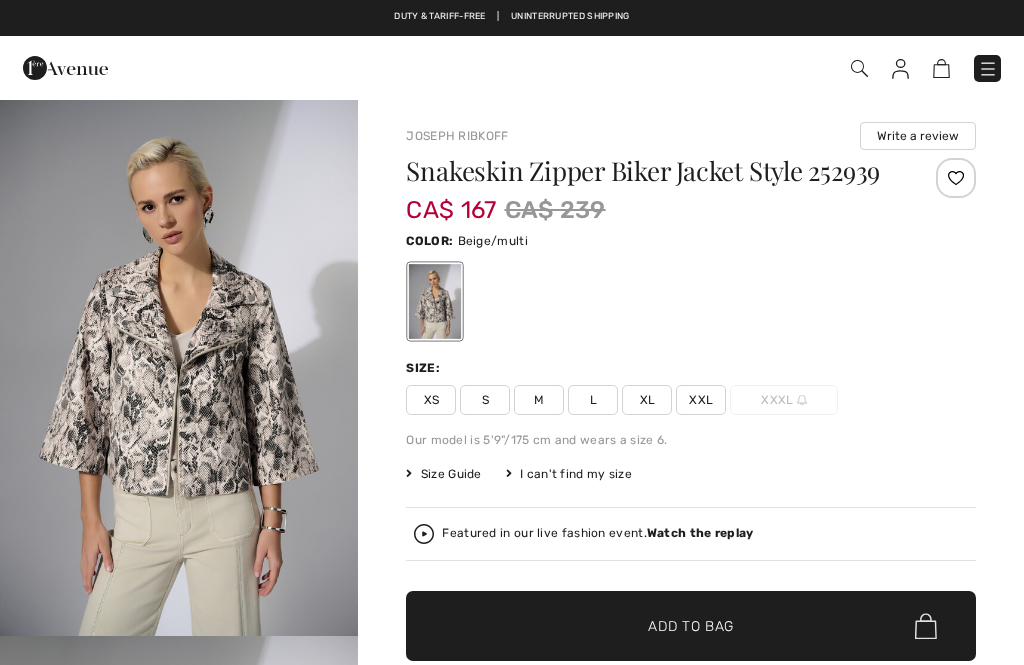 checkbox on "true" 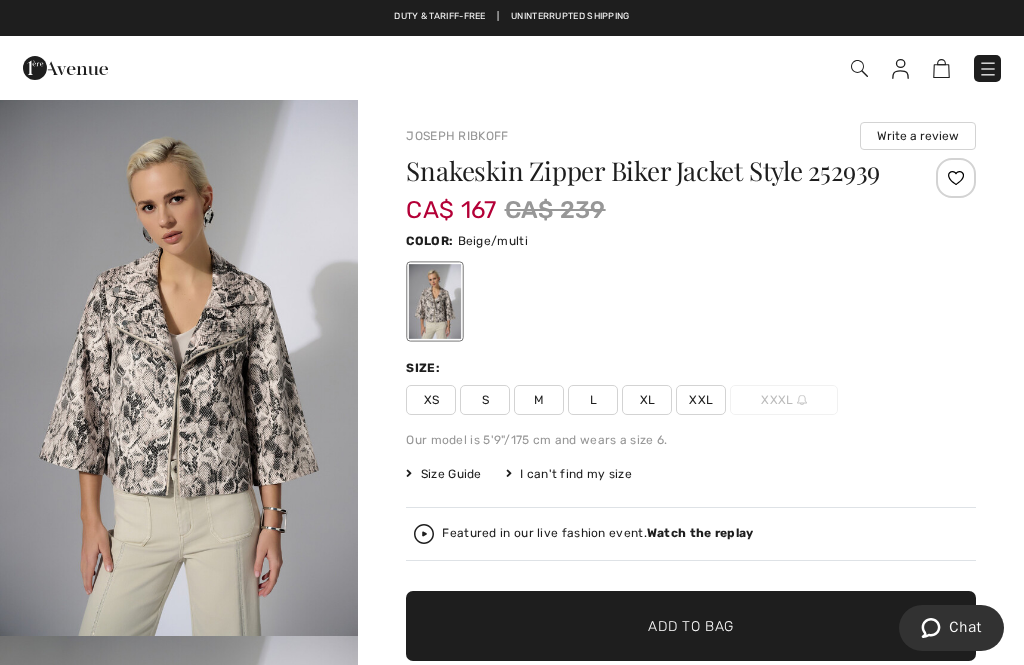 scroll, scrollTop: 0, scrollLeft: 0, axis: both 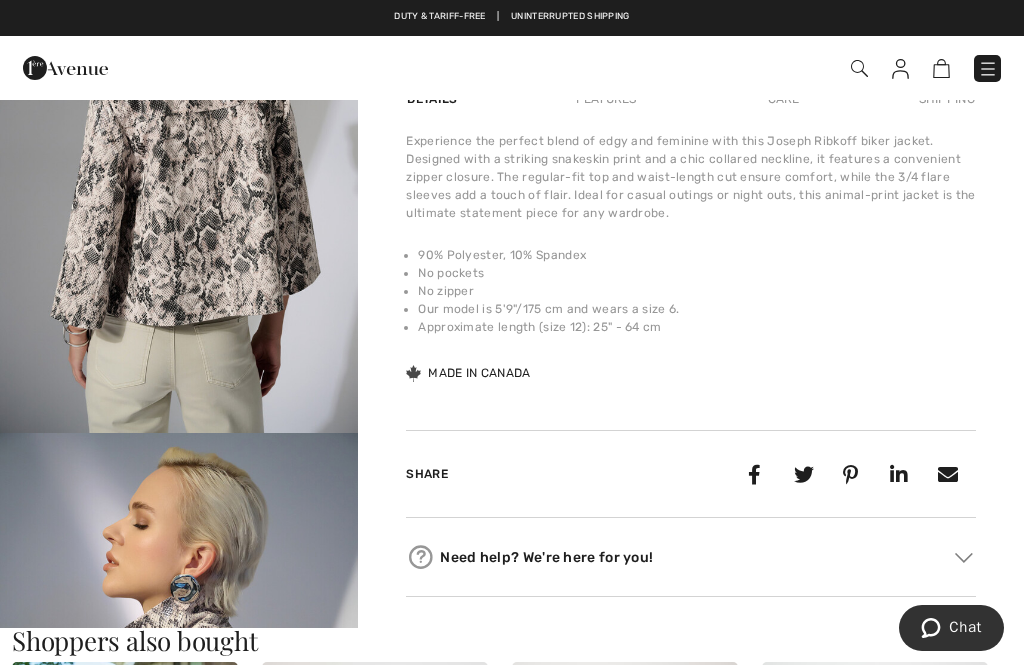 click on "Approximate length (size 12): 25" - 64 cm" at bounding box center [697, 327] 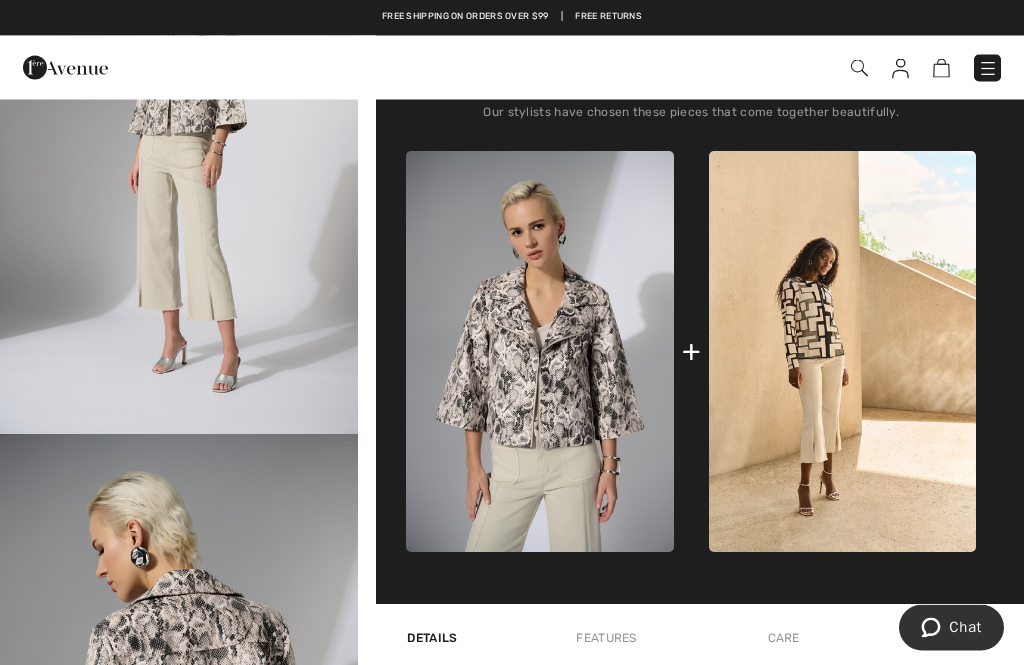scroll, scrollTop: 709, scrollLeft: 0, axis: vertical 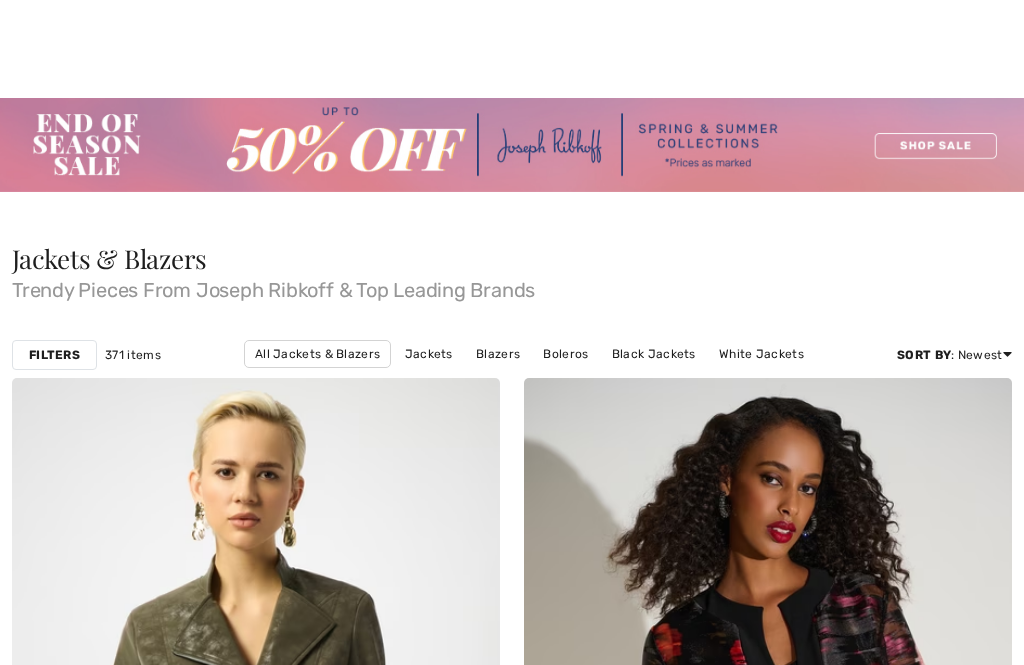 checkbox on "true" 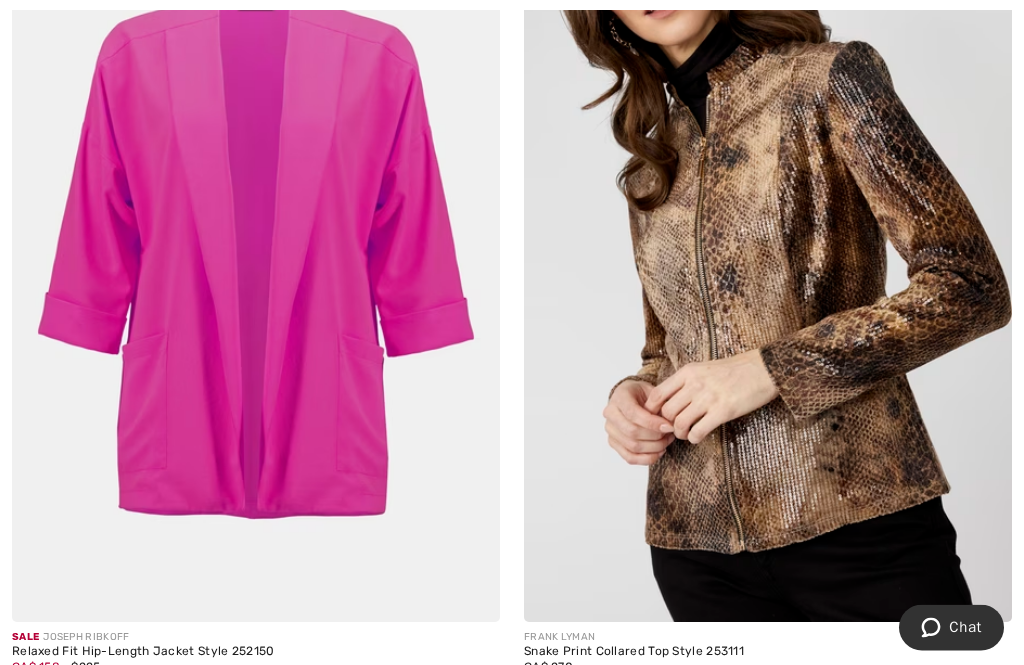 scroll, scrollTop: 0, scrollLeft: 0, axis: both 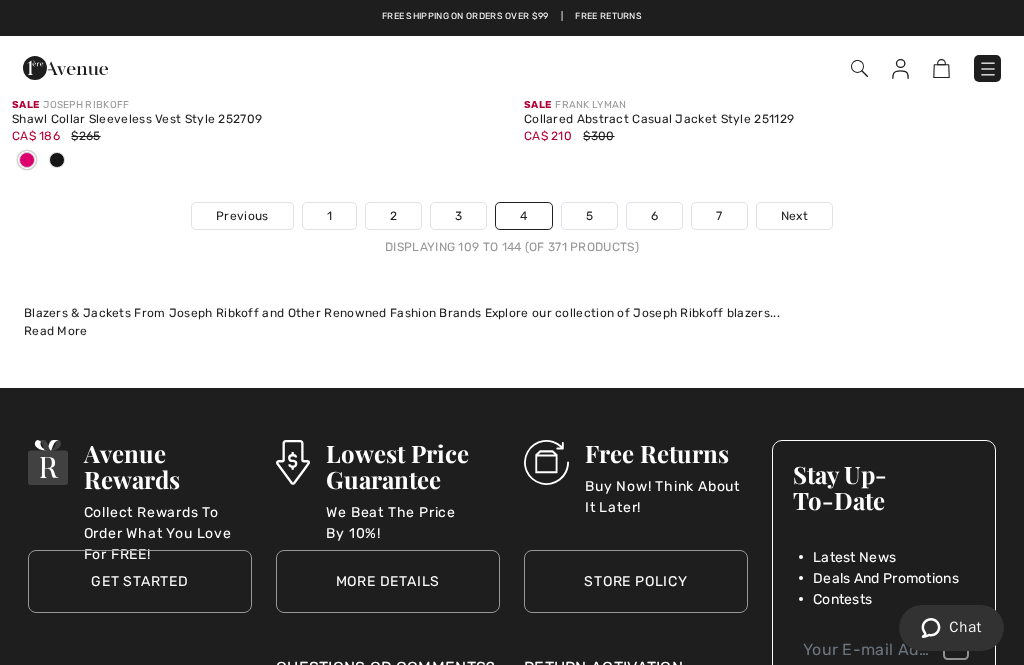 click on "Next" at bounding box center (794, 216) 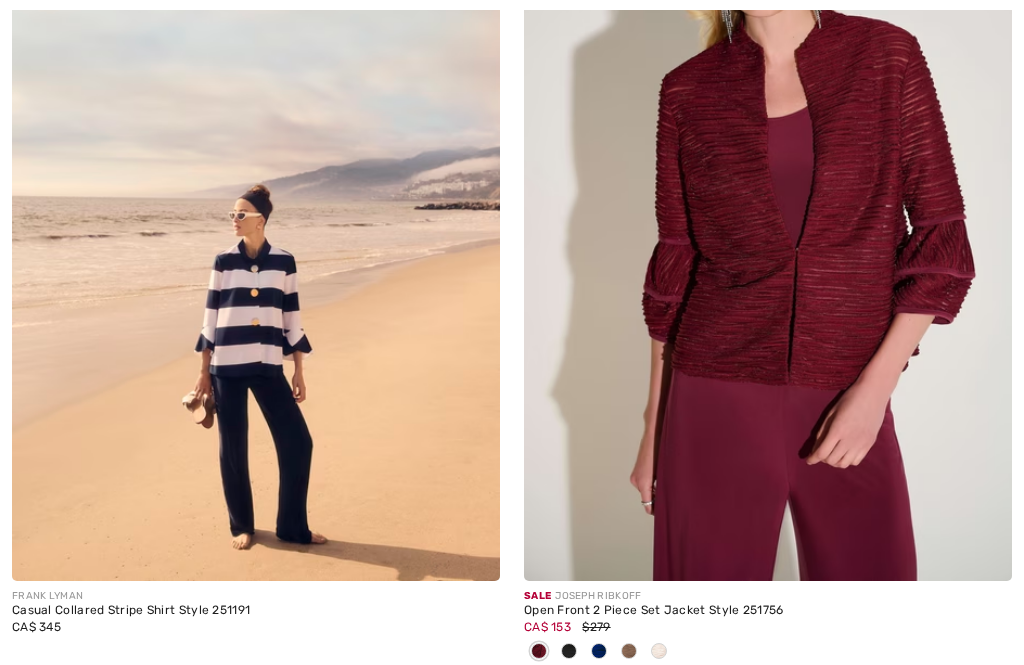 checkbox on "true" 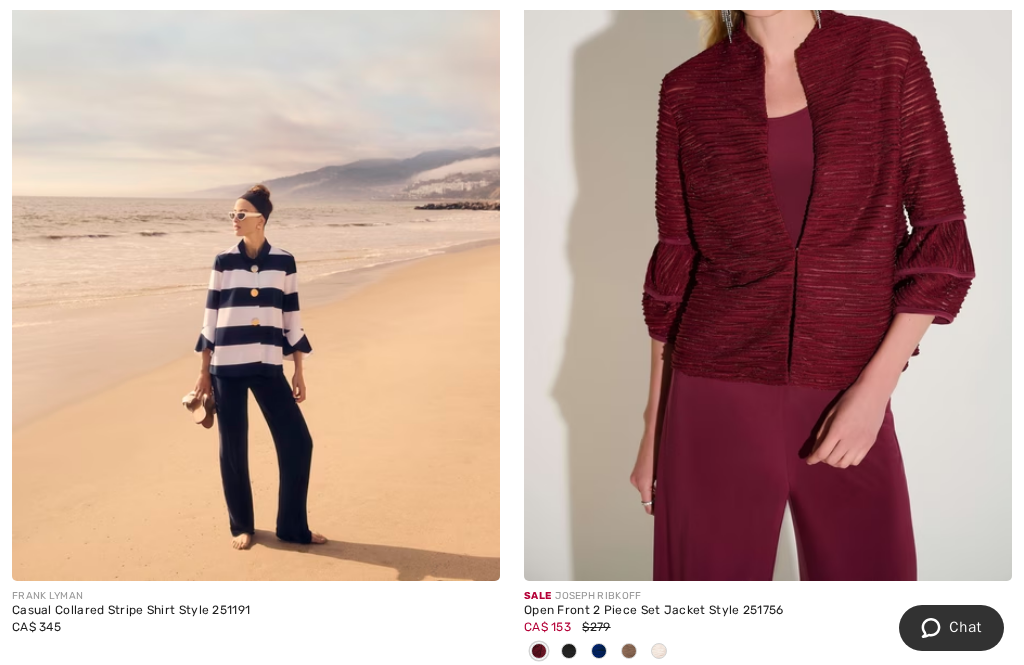 scroll, scrollTop: 529, scrollLeft: 0, axis: vertical 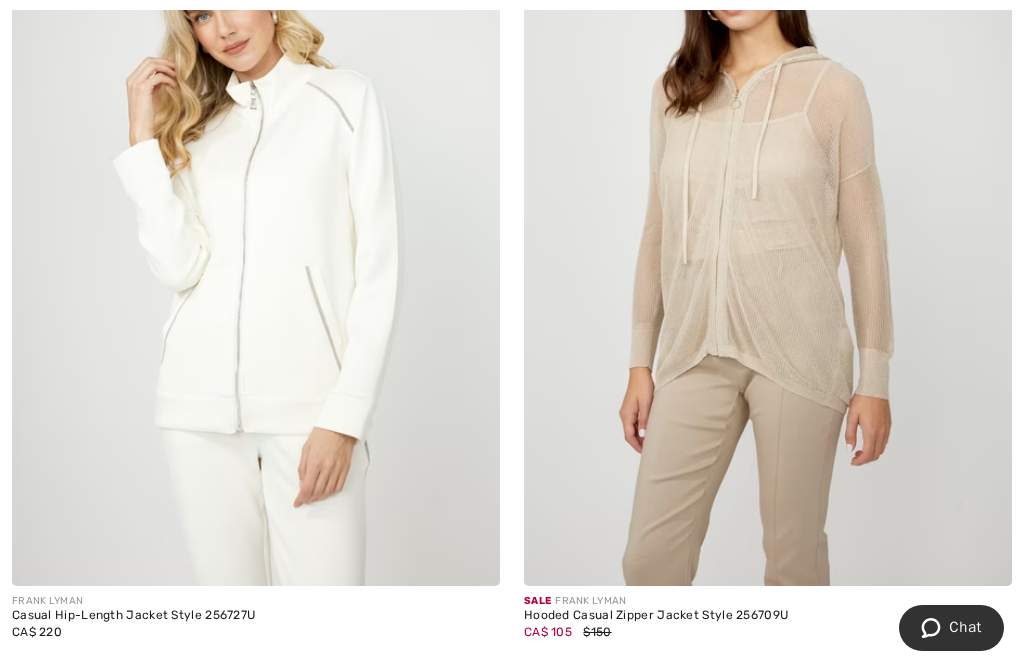 click at bounding box center (768, 220) 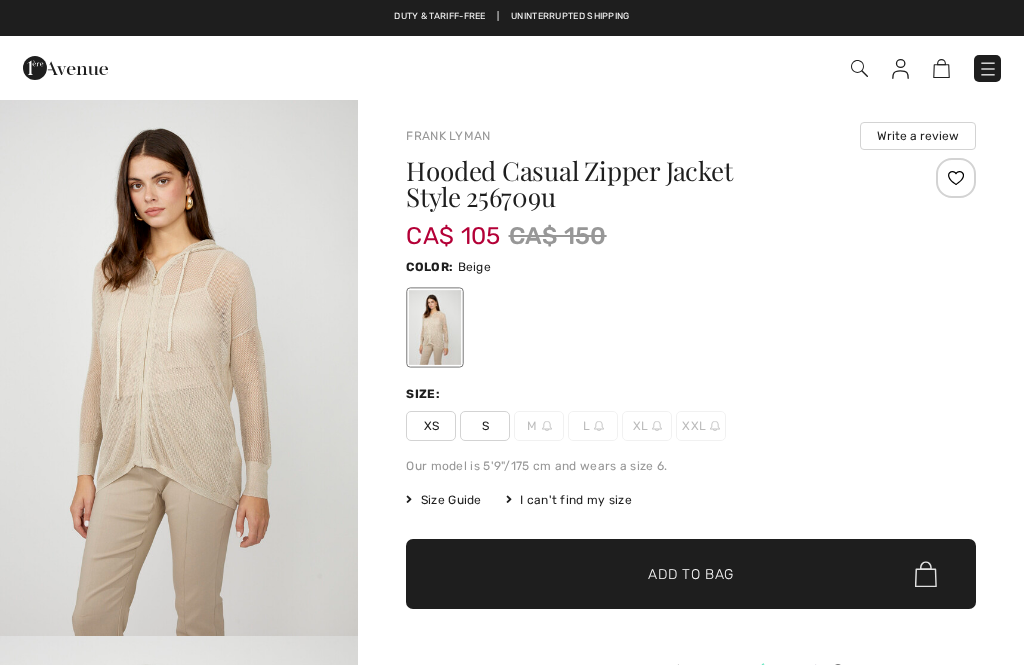 checkbox on "true" 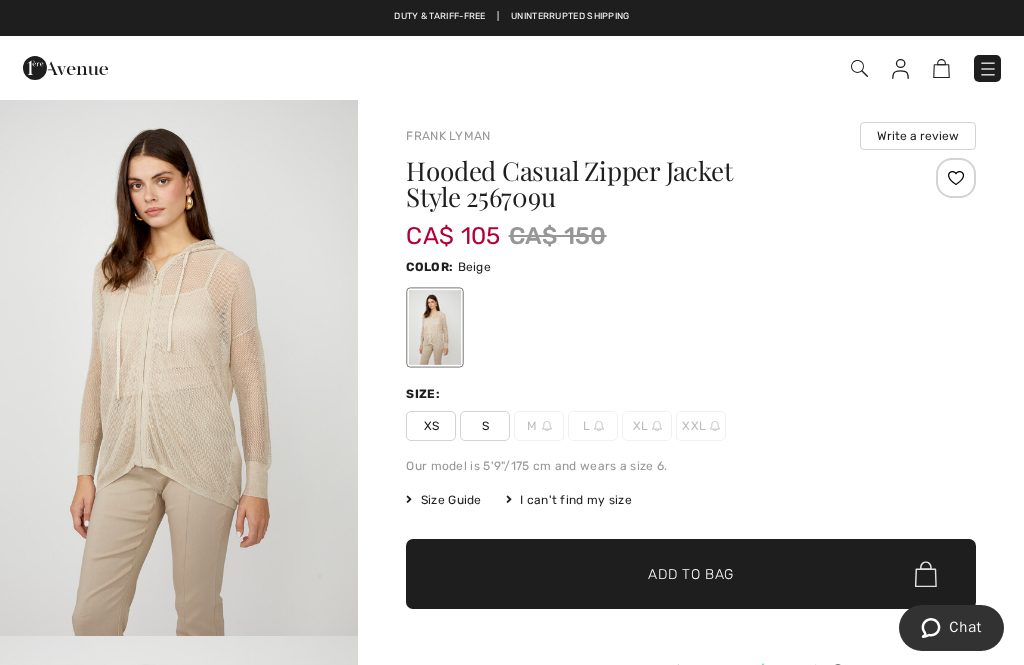 scroll, scrollTop: 0, scrollLeft: 0, axis: both 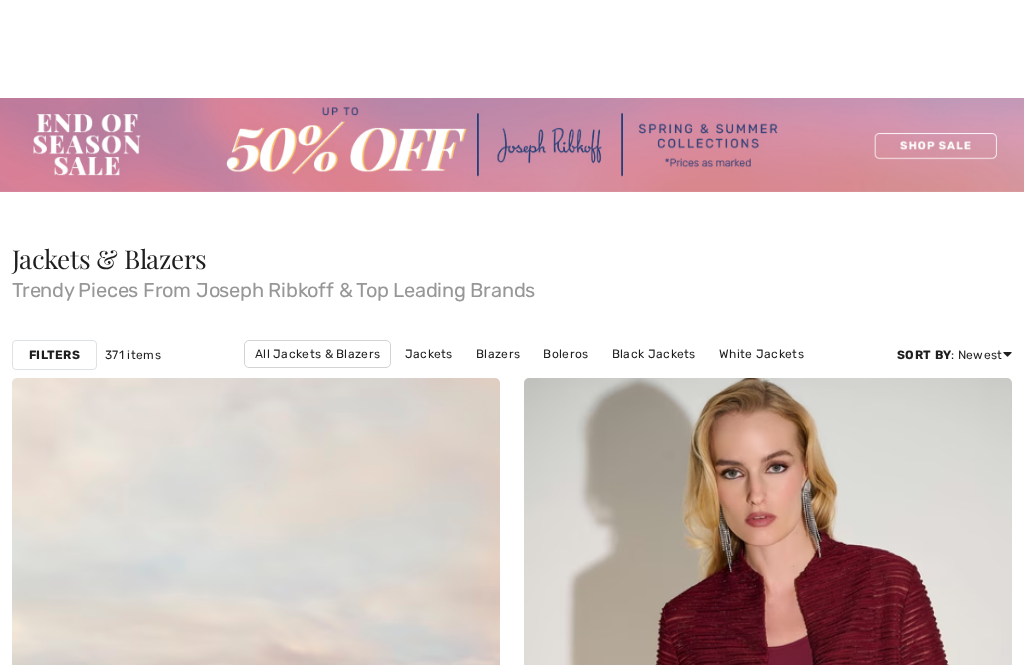 checkbox on "true" 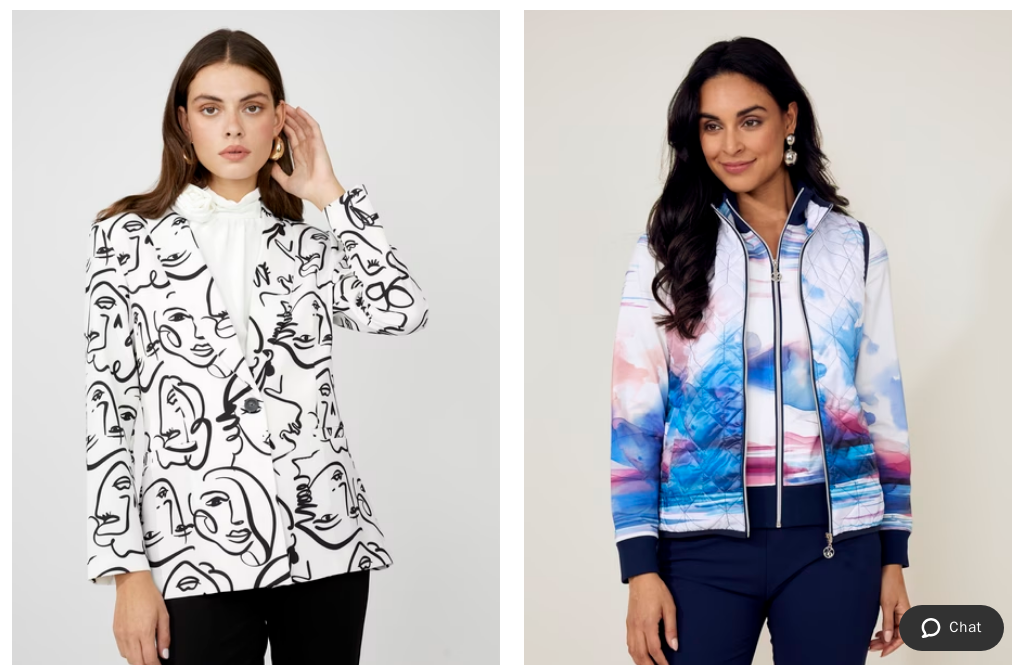 scroll, scrollTop: 0, scrollLeft: 0, axis: both 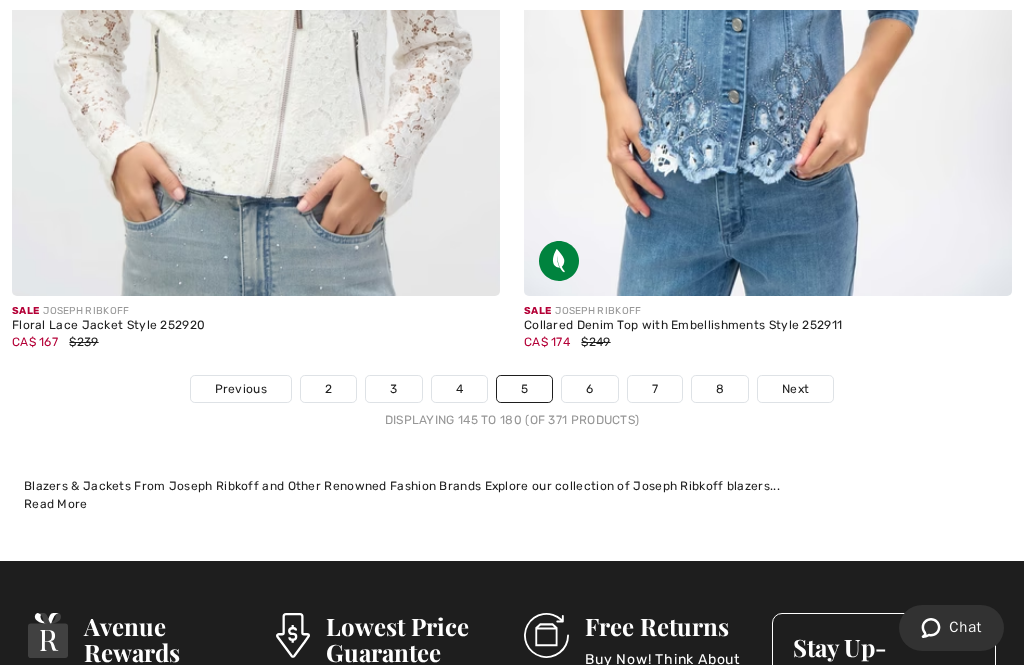 click on "Next" at bounding box center [795, 389] 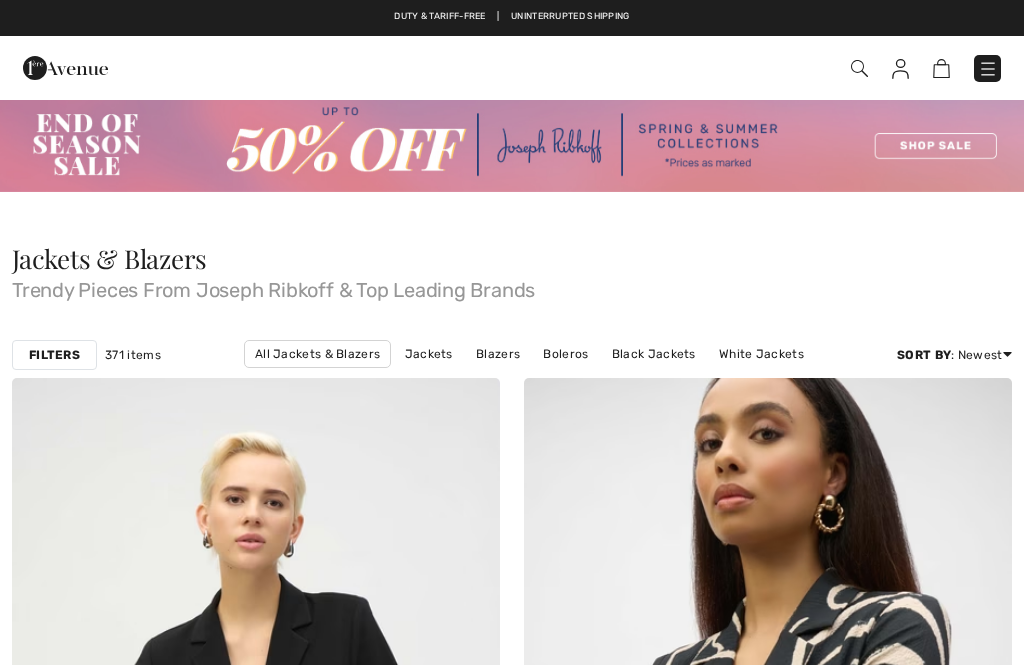 scroll, scrollTop: 462, scrollLeft: 0, axis: vertical 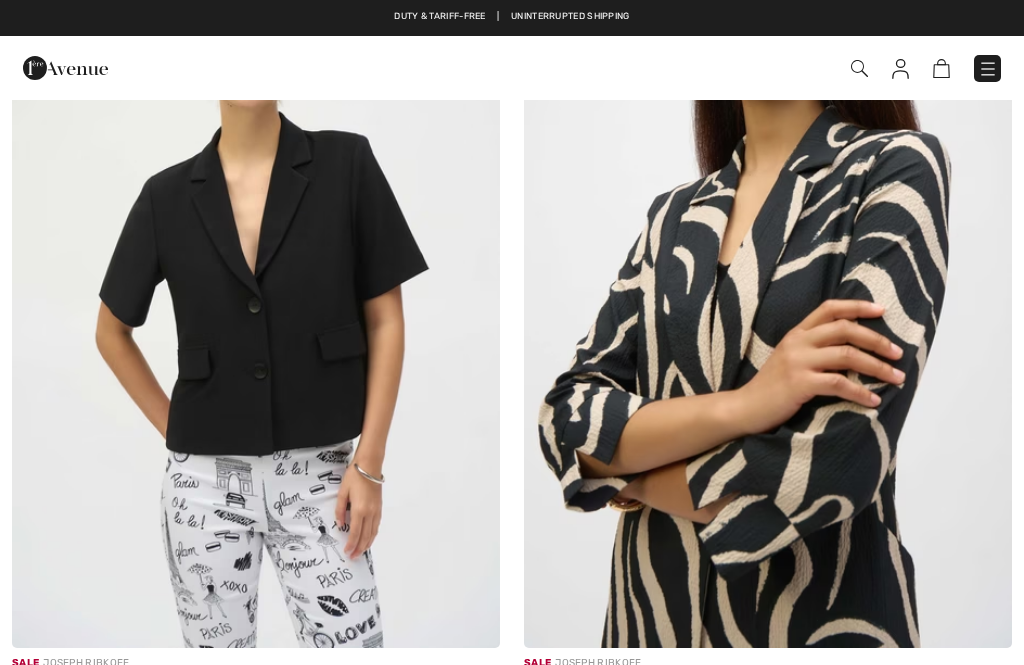 checkbox on "true" 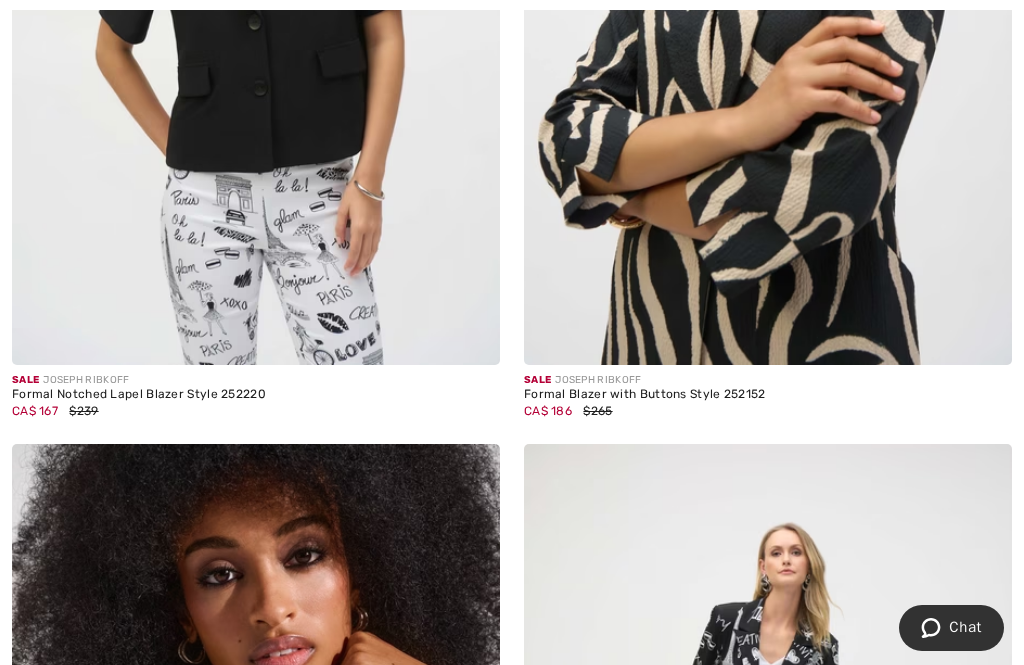 scroll, scrollTop: 0, scrollLeft: 0, axis: both 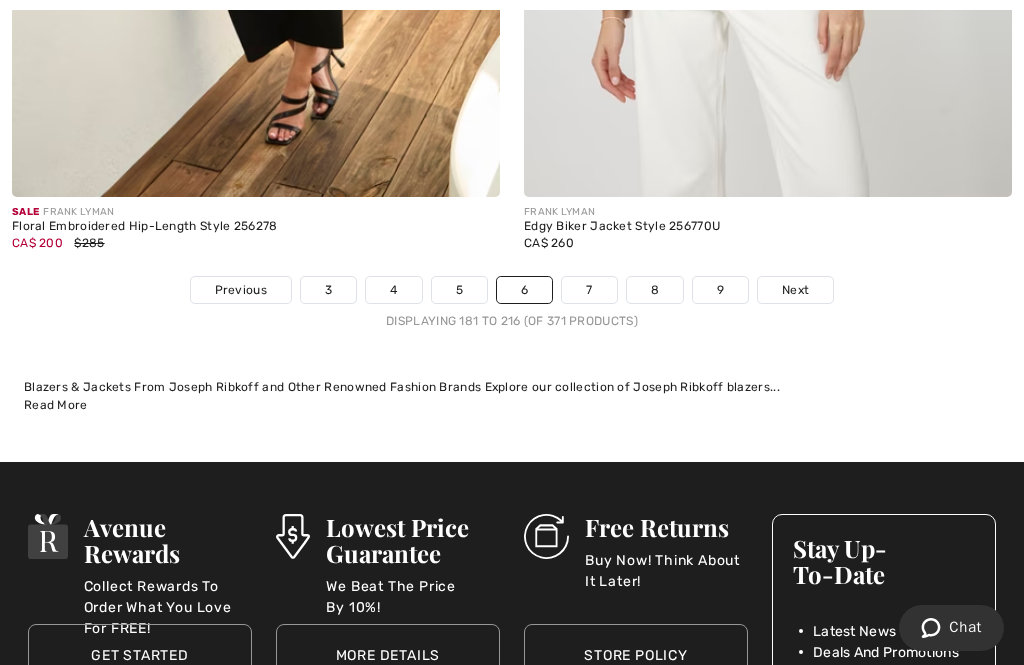 click on "Next" at bounding box center [795, 290] 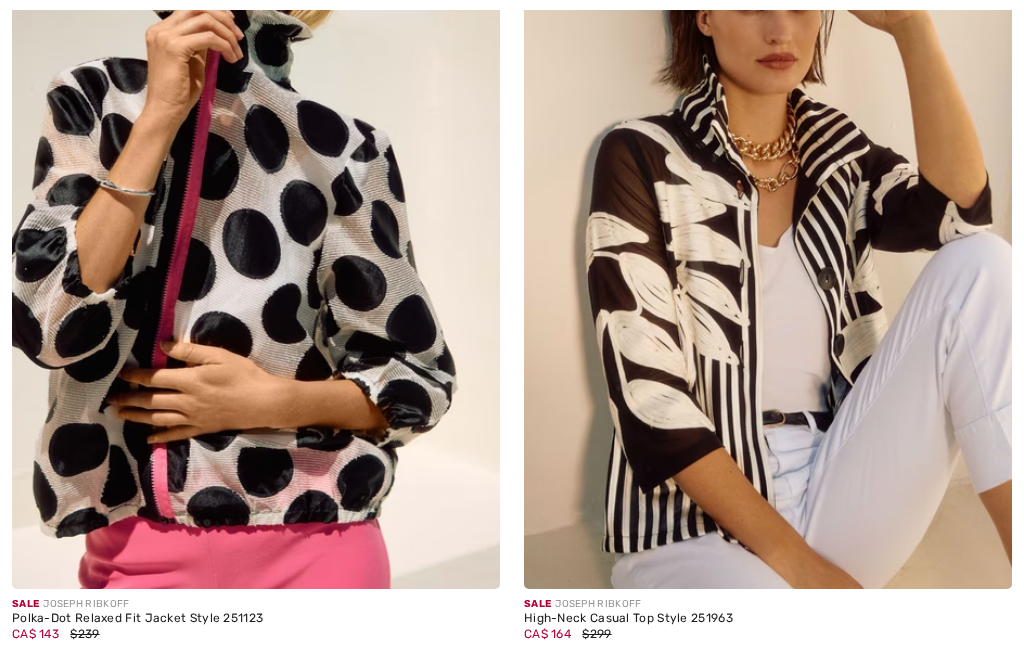 checkbox on "true" 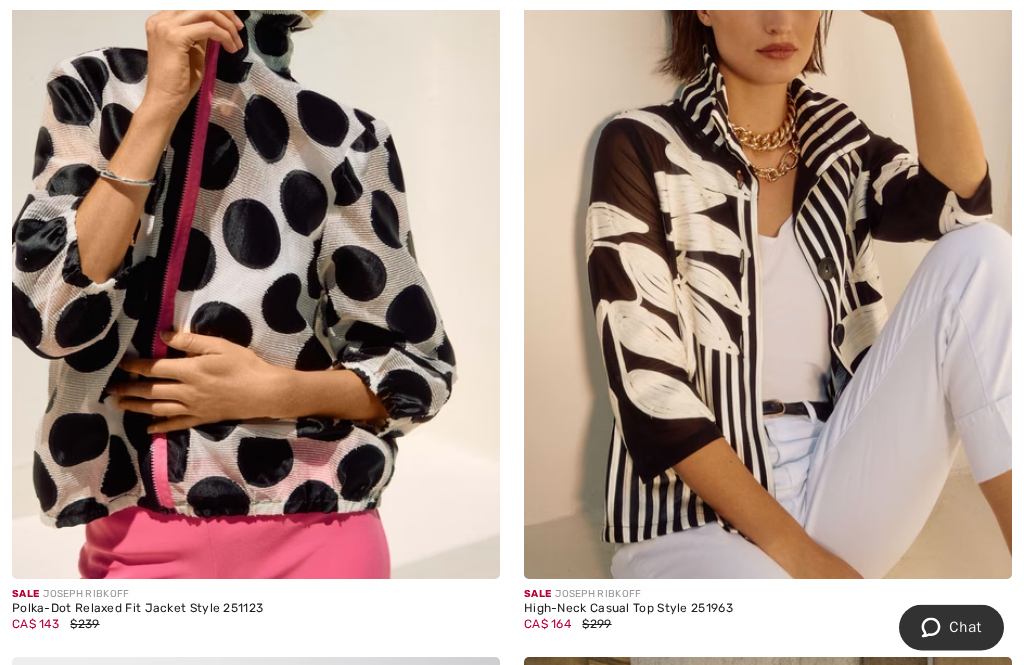 scroll, scrollTop: 0, scrollLeft: 0, axis: both 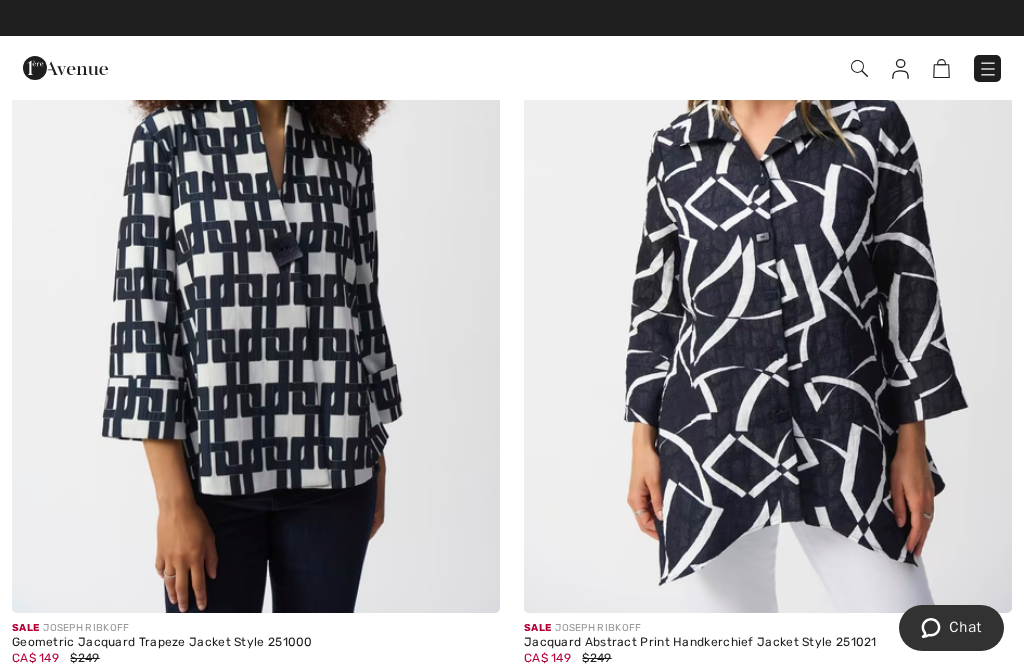 click at bounding box center (256, 247) 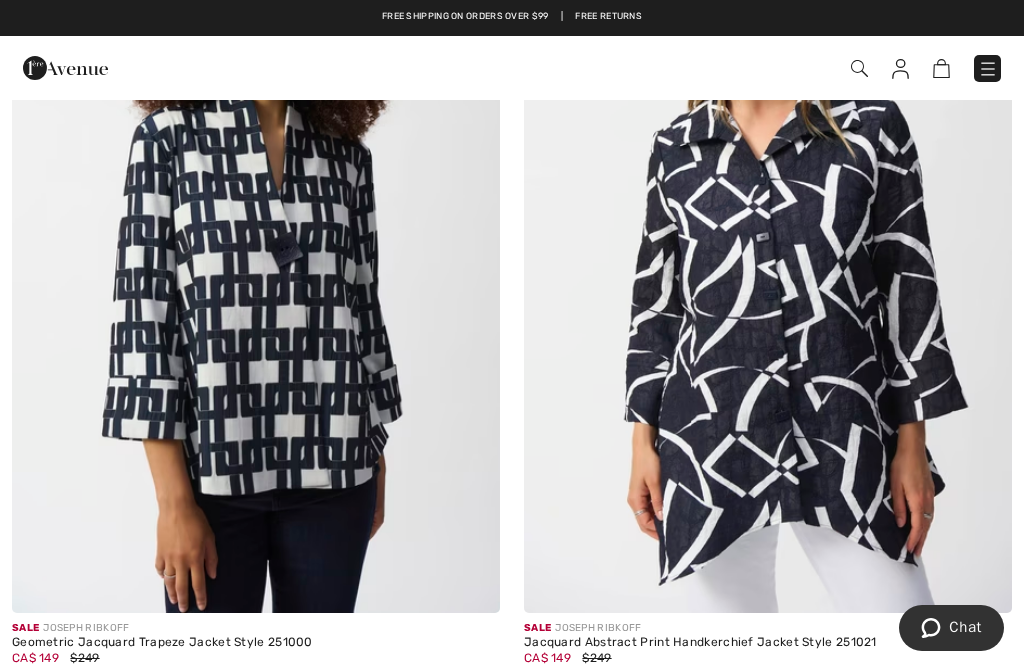 click at bounding box center [256, 247] 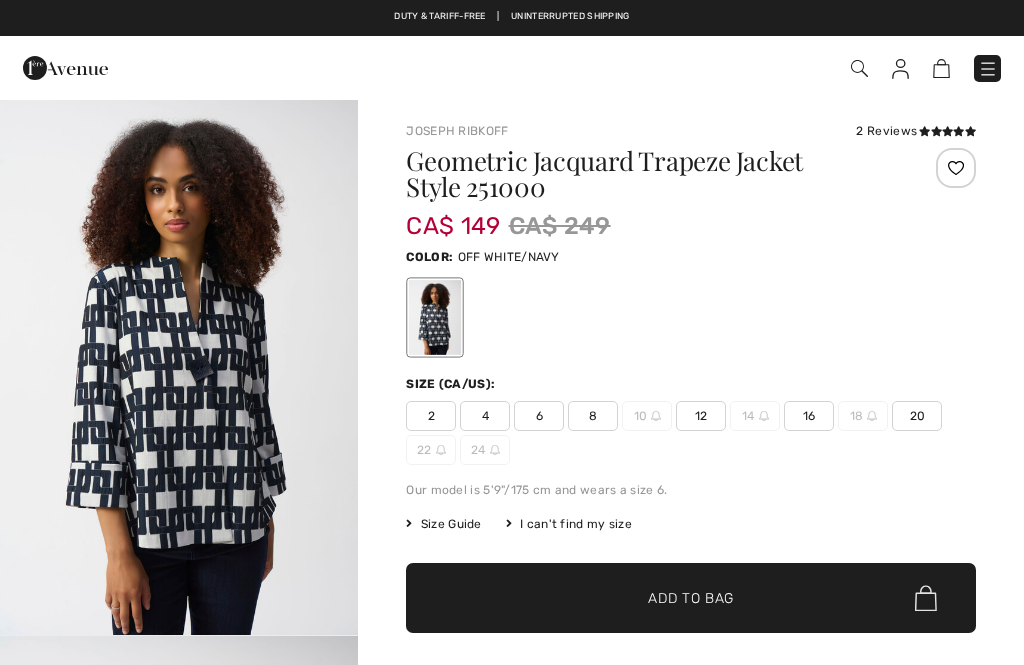 checkbox on "true" 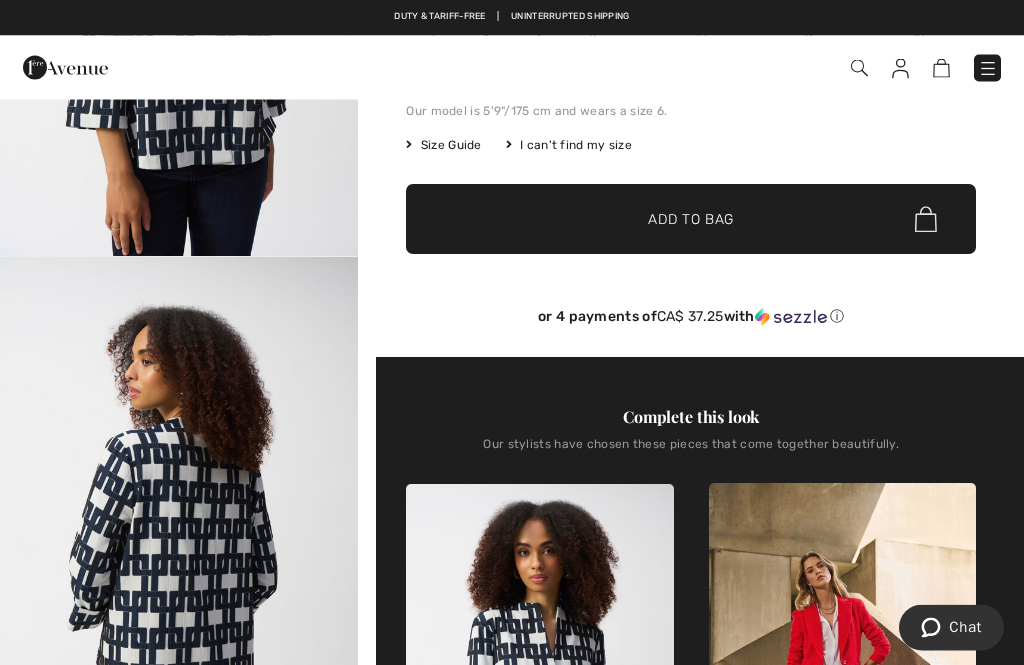 scroll, scrollTop: 0, scrollLeft: 0, axis: both 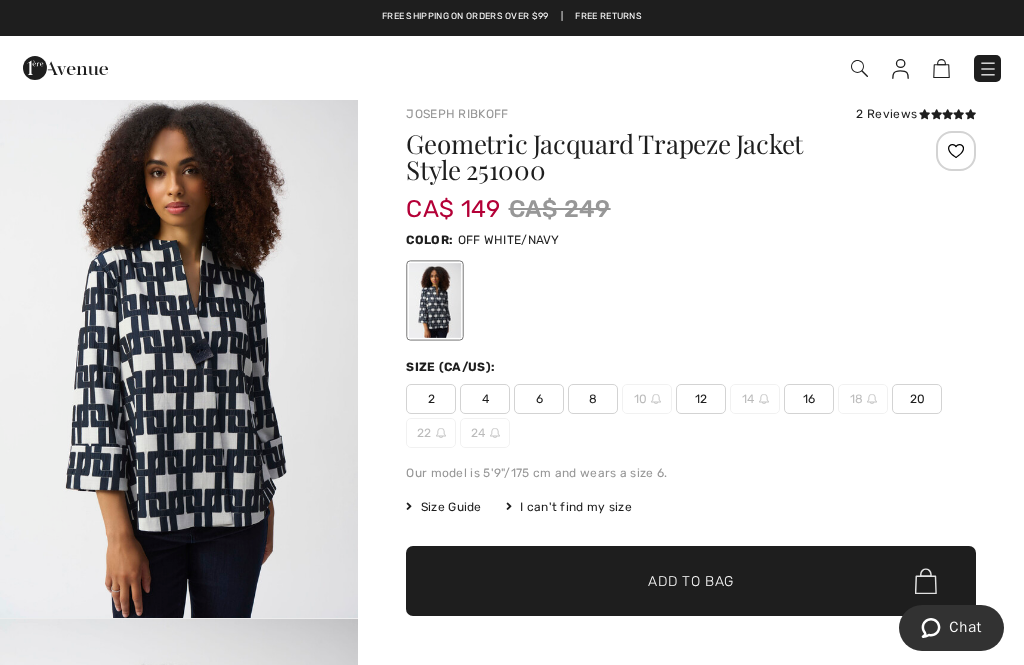 click at bounding box center [179, 349] 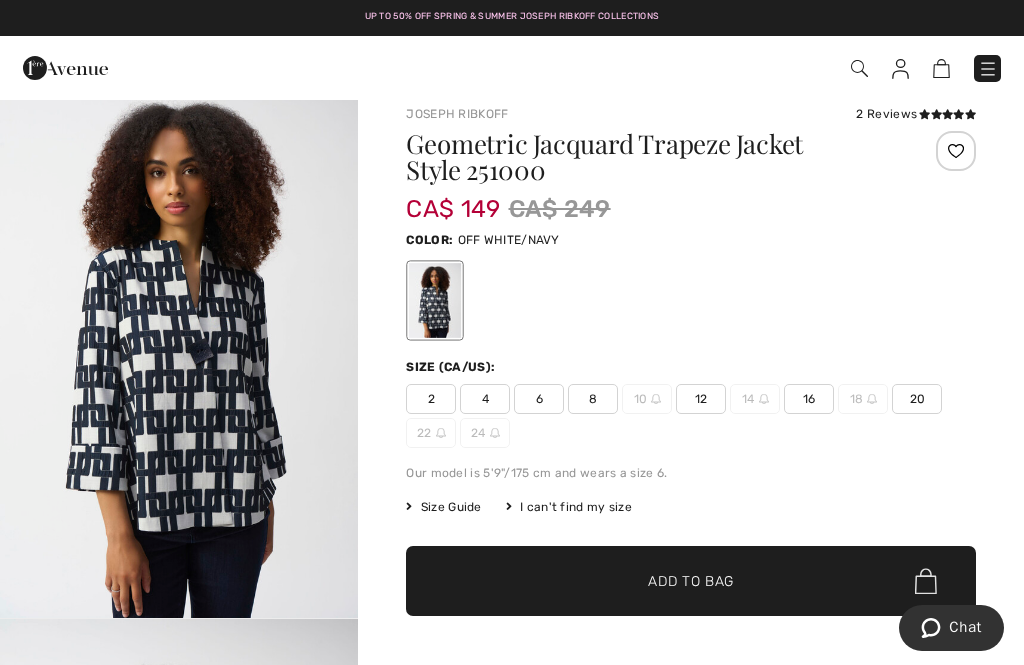 click at bounding box center [179, 349] 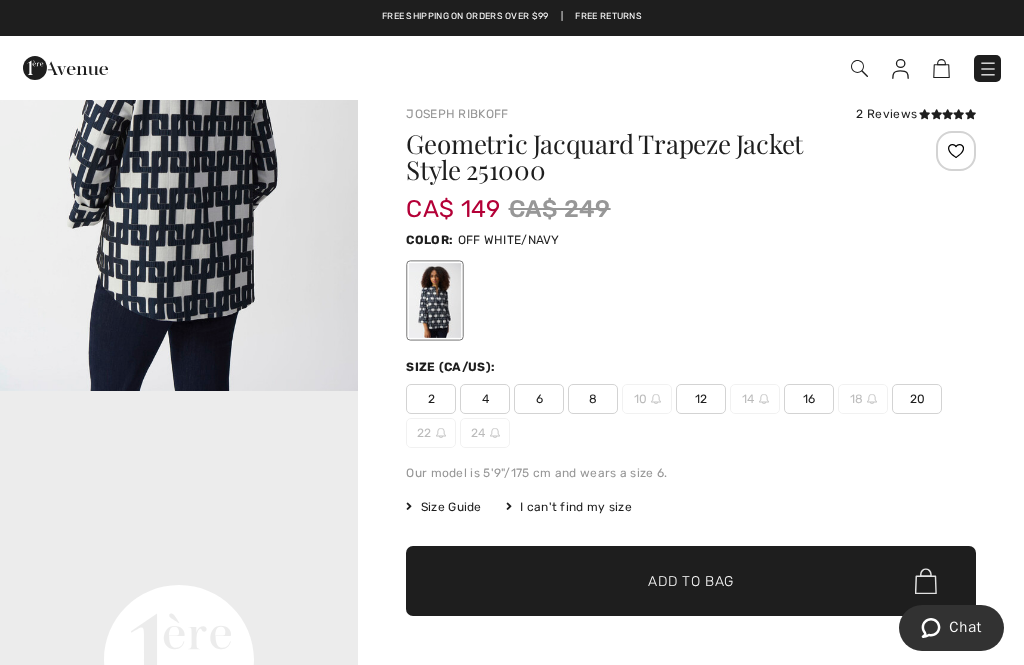 scroll, scrollTop: 766, scrollLeft: 0, axis: vertical 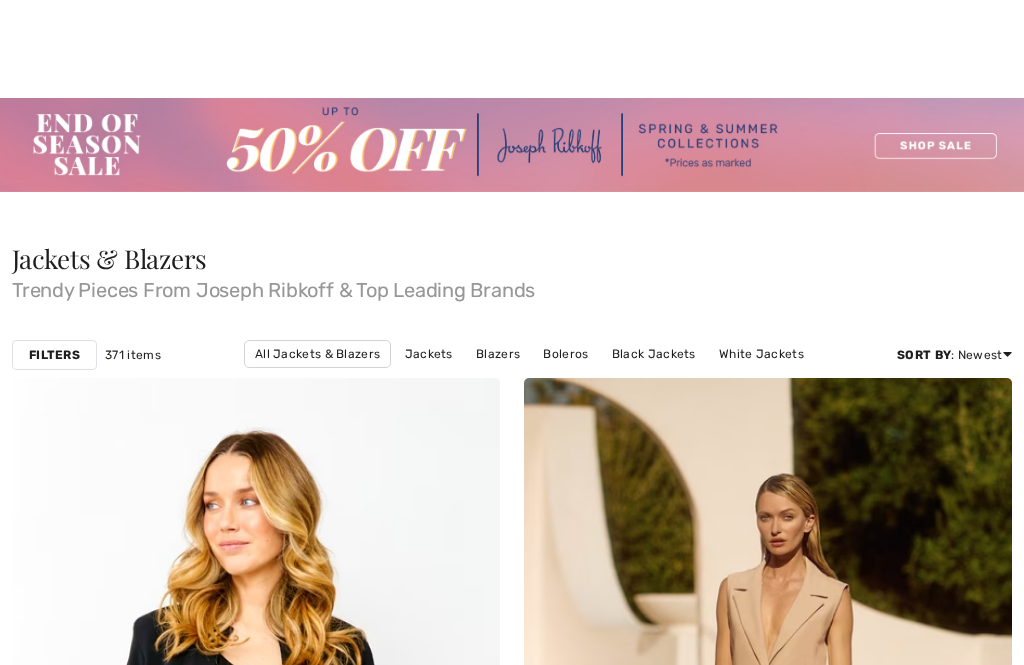 checkbox on "true" 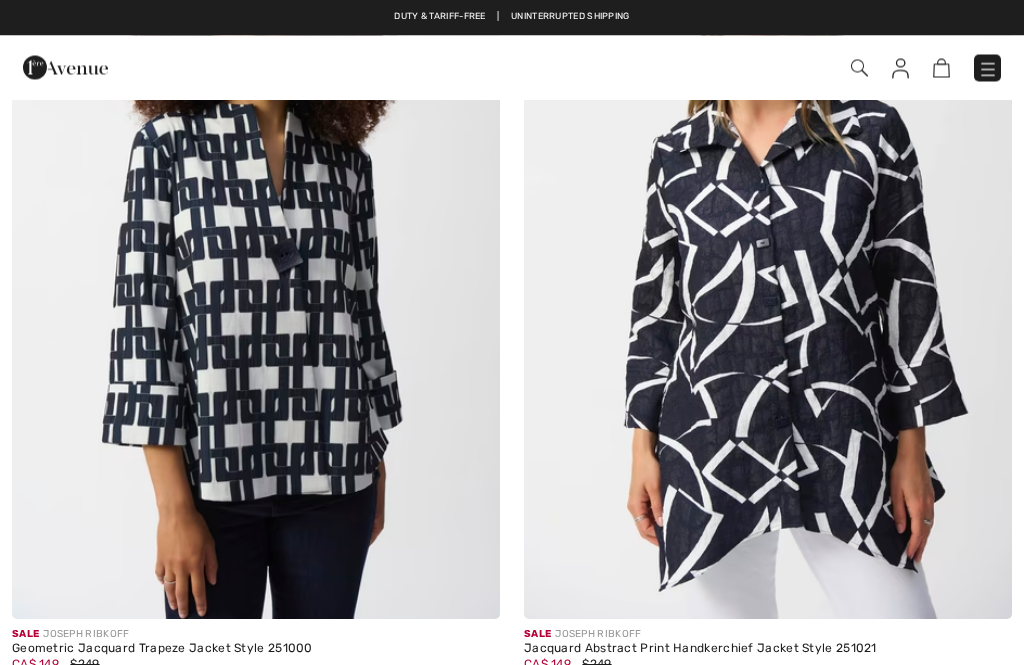 scroll, scrollTop: 5607, scrollLeft: 0, axis: vertical 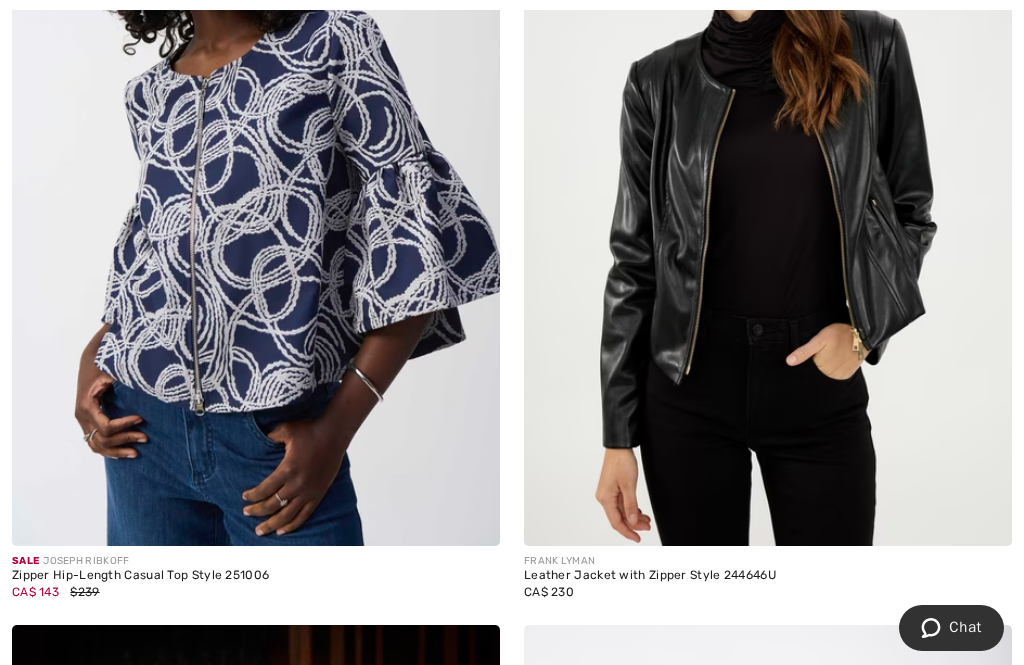 click at bounding box center [256, 180] 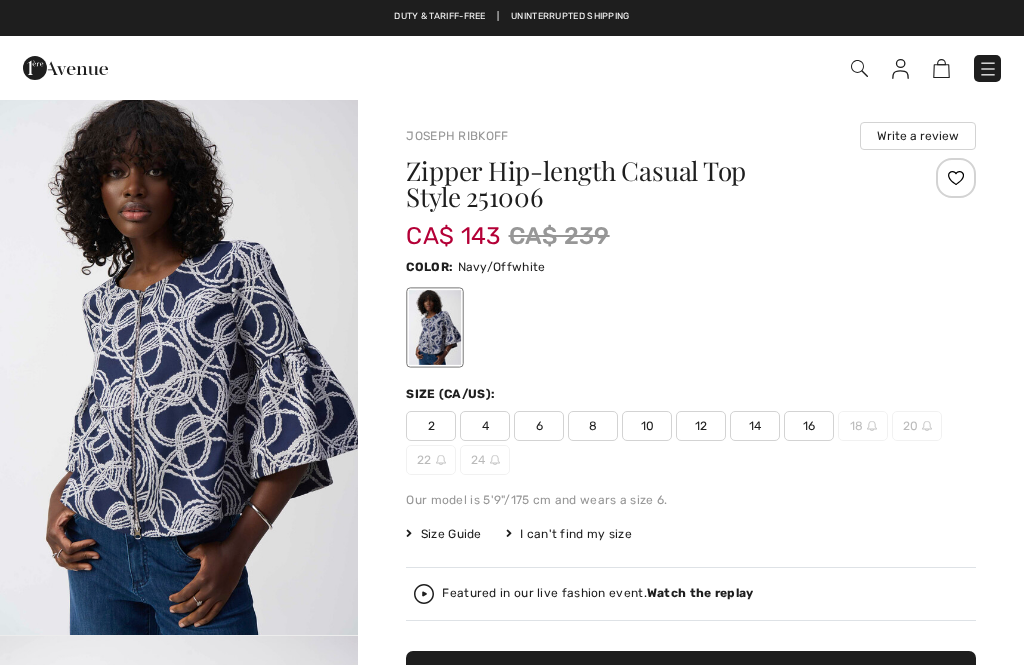 scroll, scrollTop: 0, scrollLeft: 0, axis: both 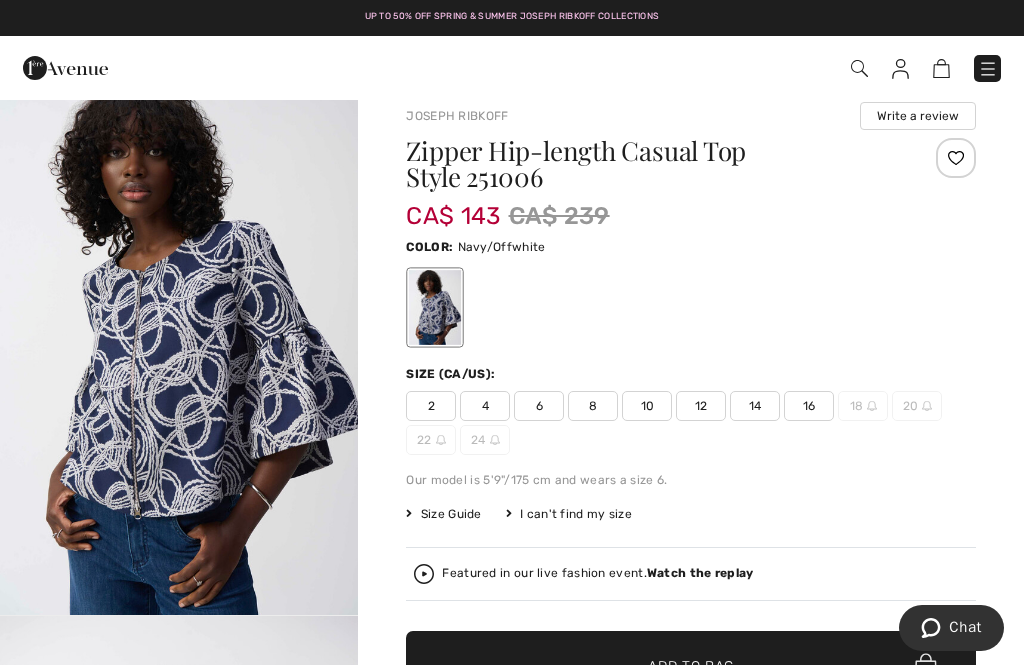click on "12" at bounding box center (701, 406) 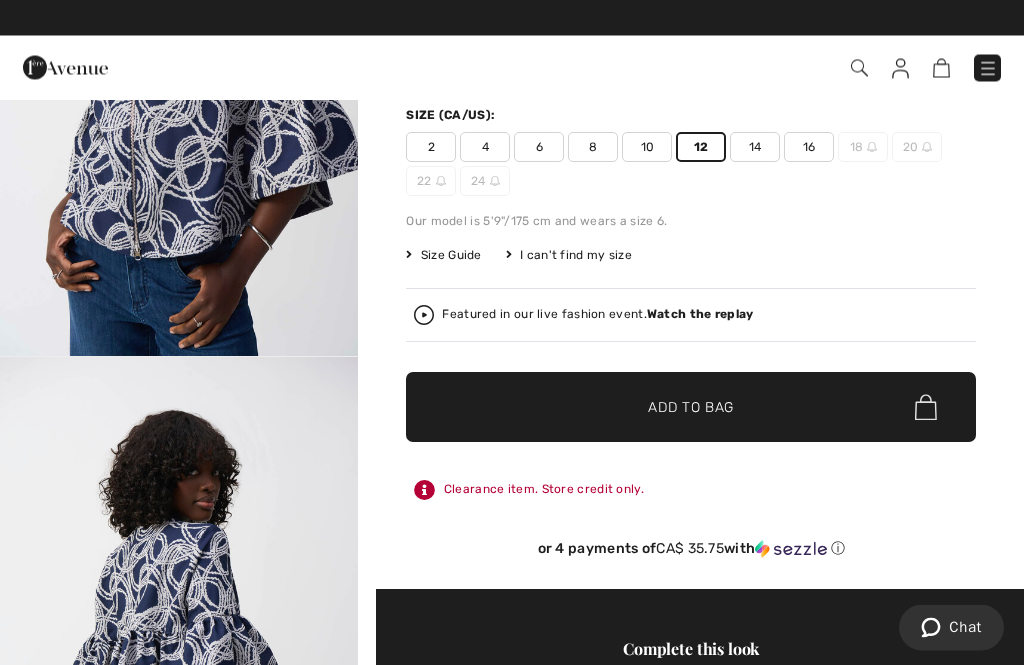 scroll, scrollTop: 279, scrollLeft: 0, axis: vertical 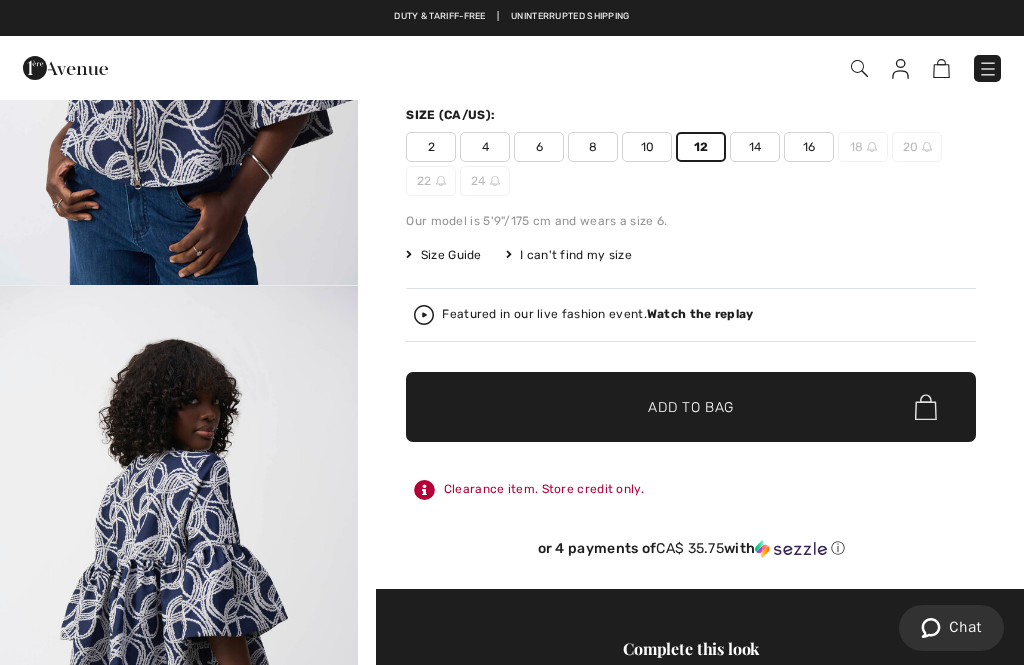 click at bounding box center (179, 554) 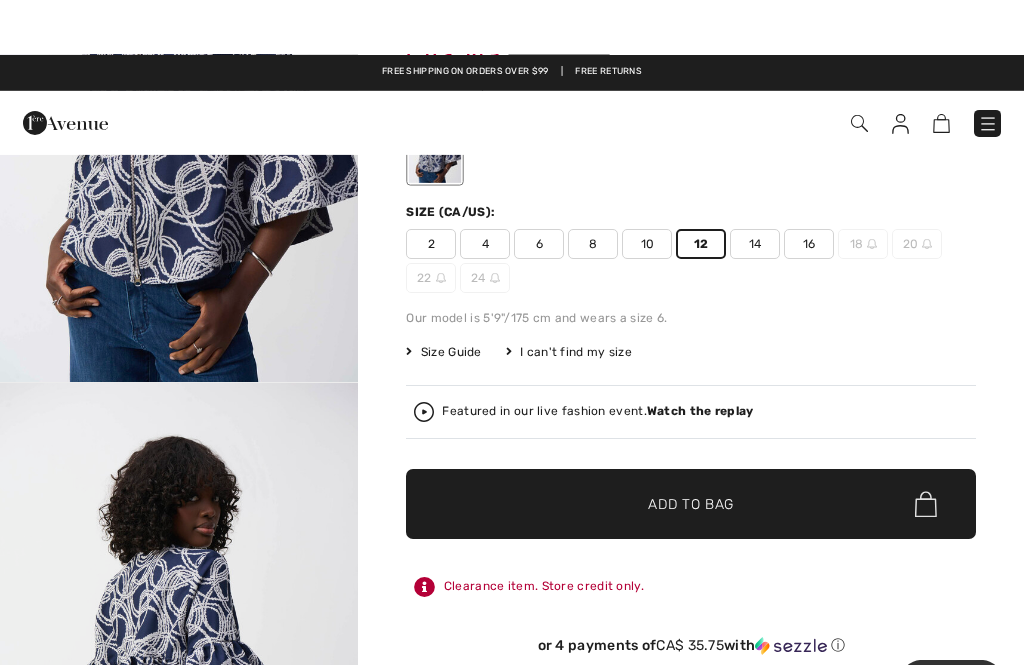 scroll, scrollTop: 0, scrollLeft: 0, axis: both 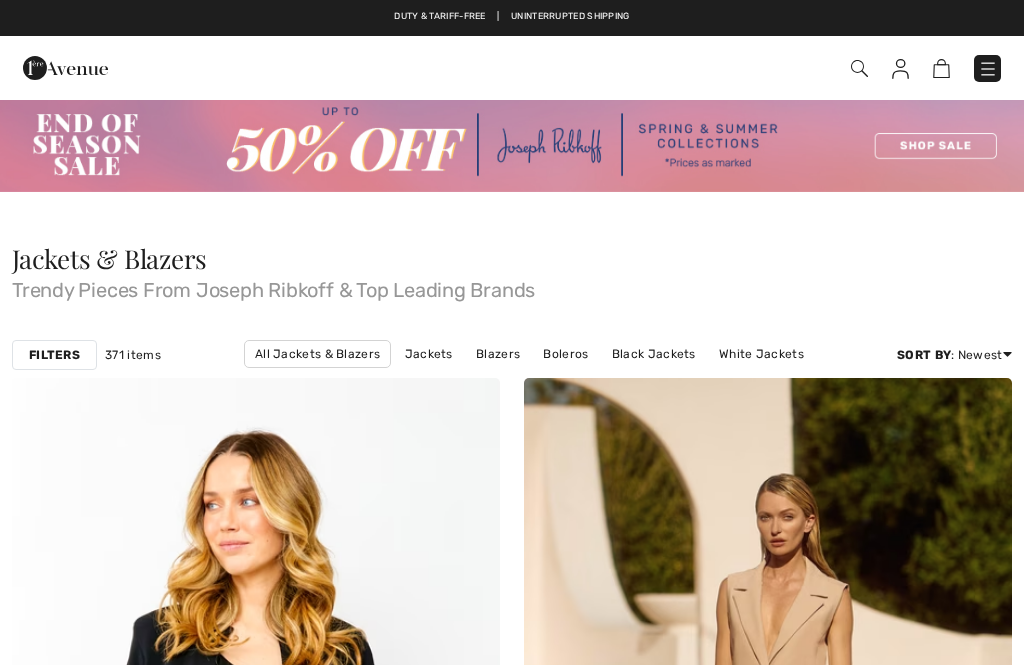 click at bounding box center [256, 10953] 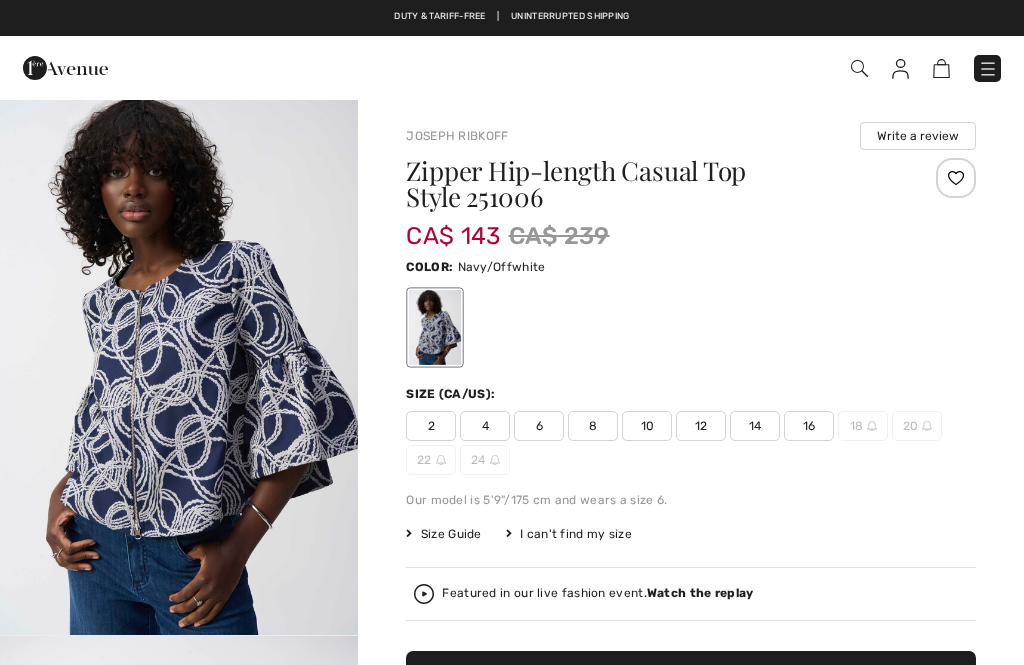 scroll, scrollTop: 0, scrollLeft: 0, axis: both 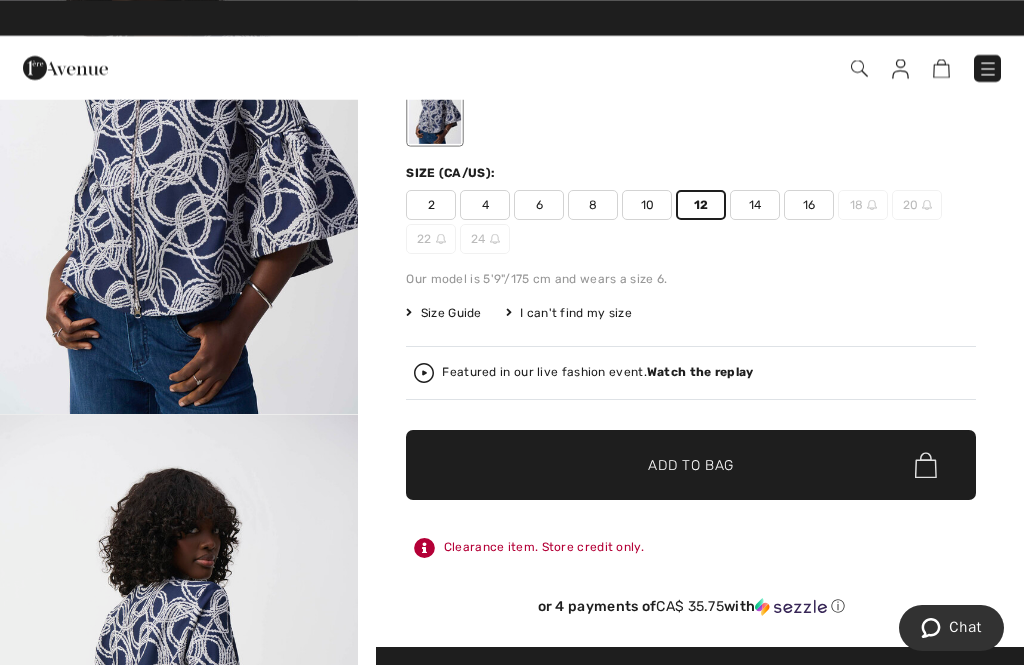 click on "Add to Bag" at bounding box center (691, 465) 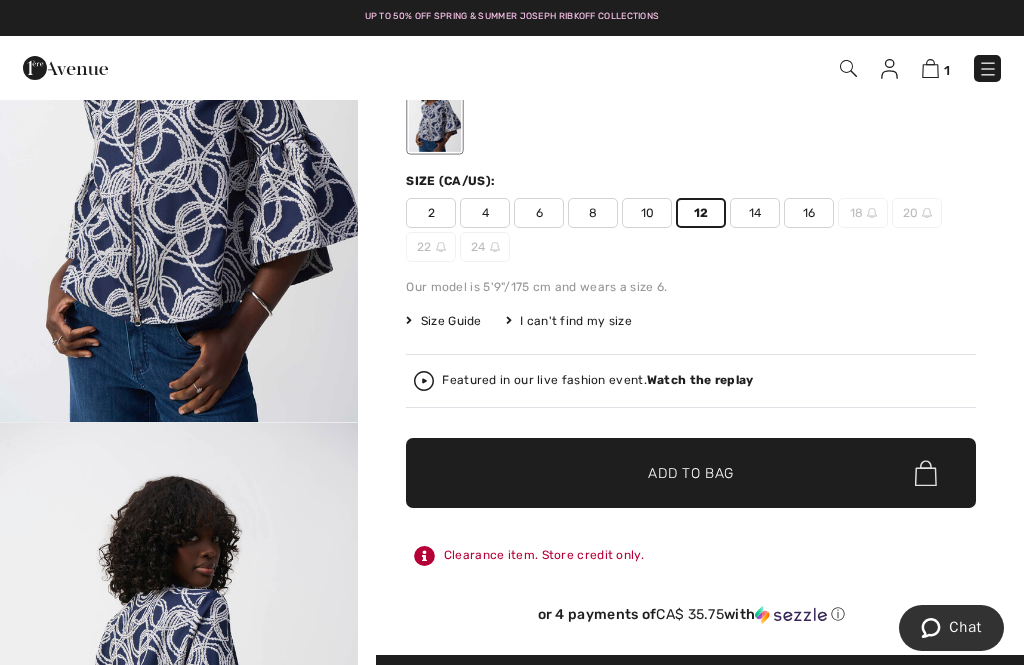 scroll, scrollTop: 0, scrollLeft: 0, axis: both 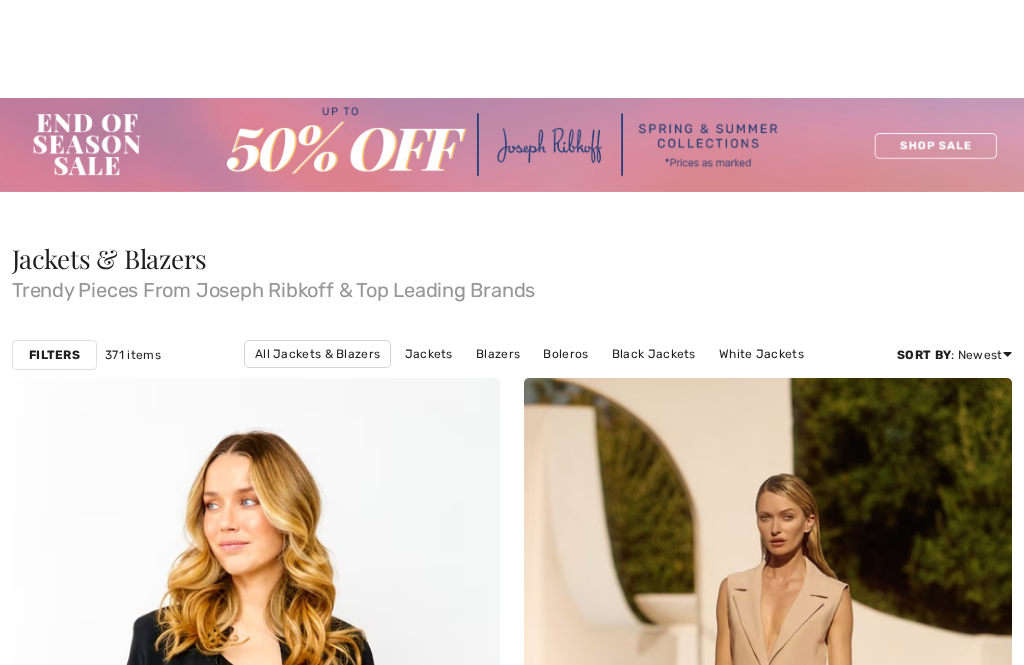 checkbox on "true" 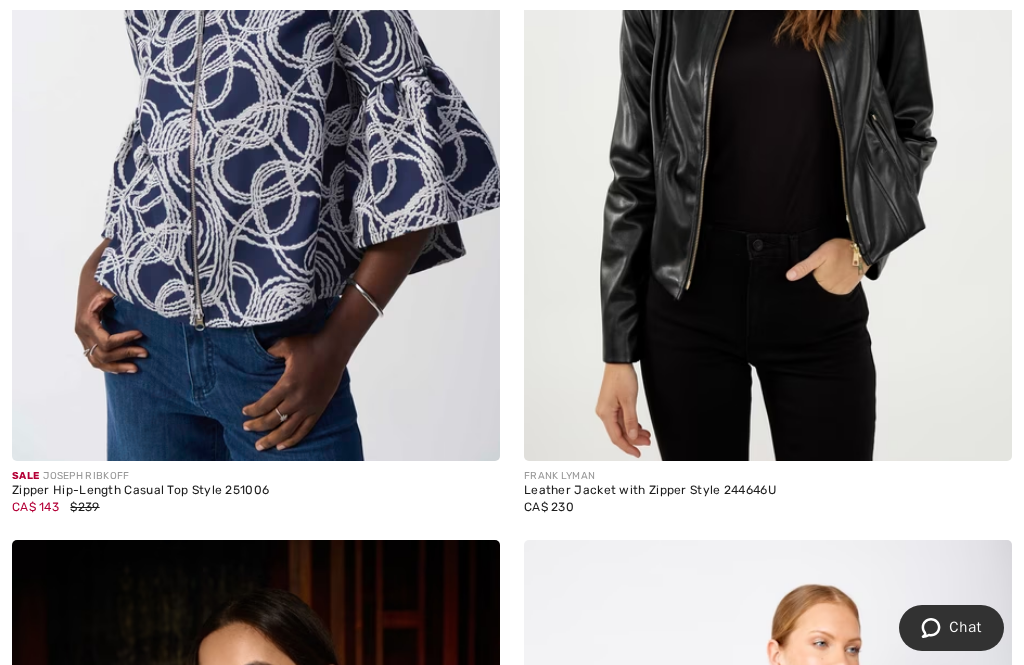 scroll, scrollTop: 10887, scrollLeft: 0, axis: vertical 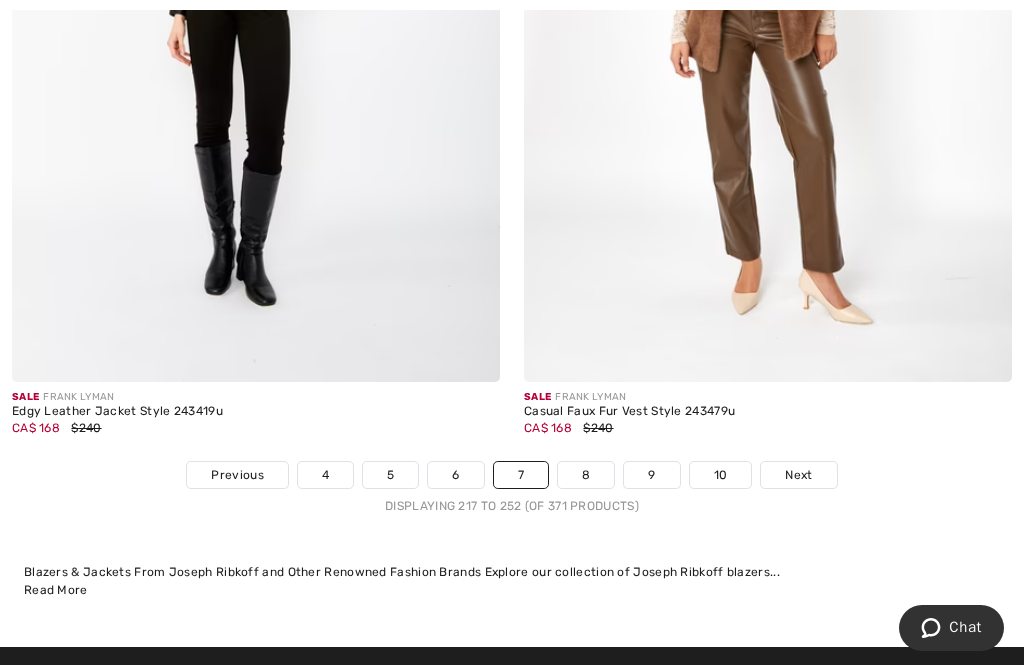 click on "Next" at bounding box center (798, 475) 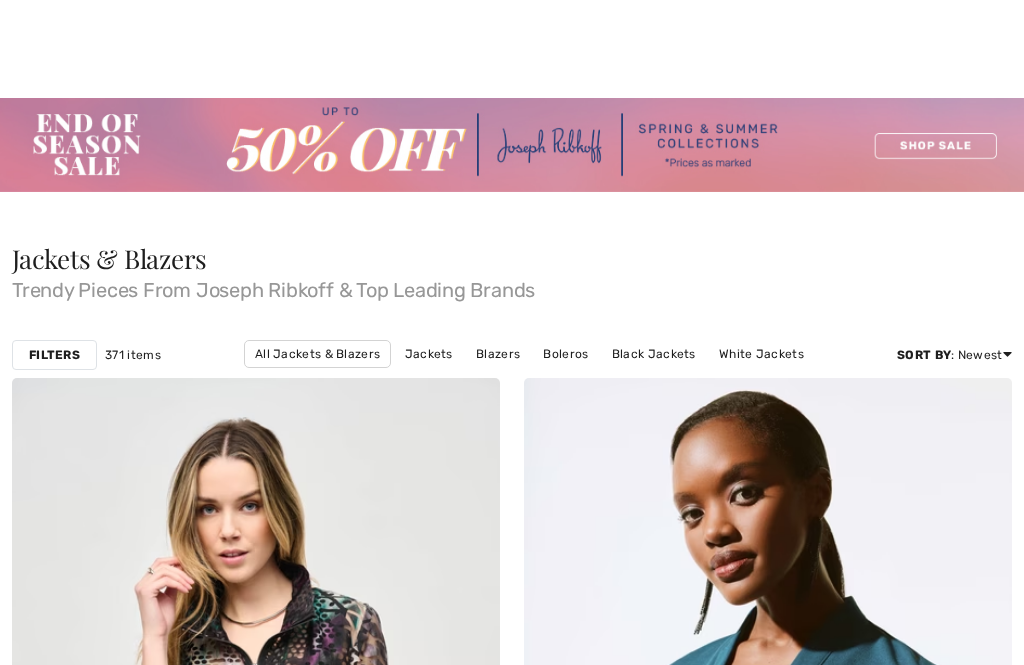 checkbox on "true" 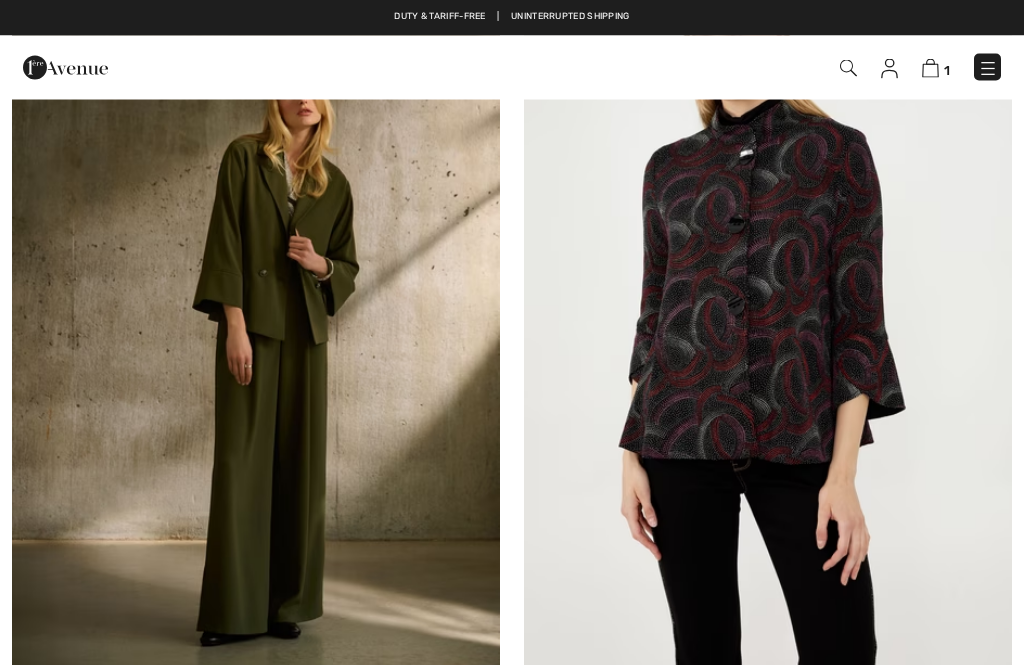 scroll, scrollTop: 0, scrollLeft: 0, axis: both 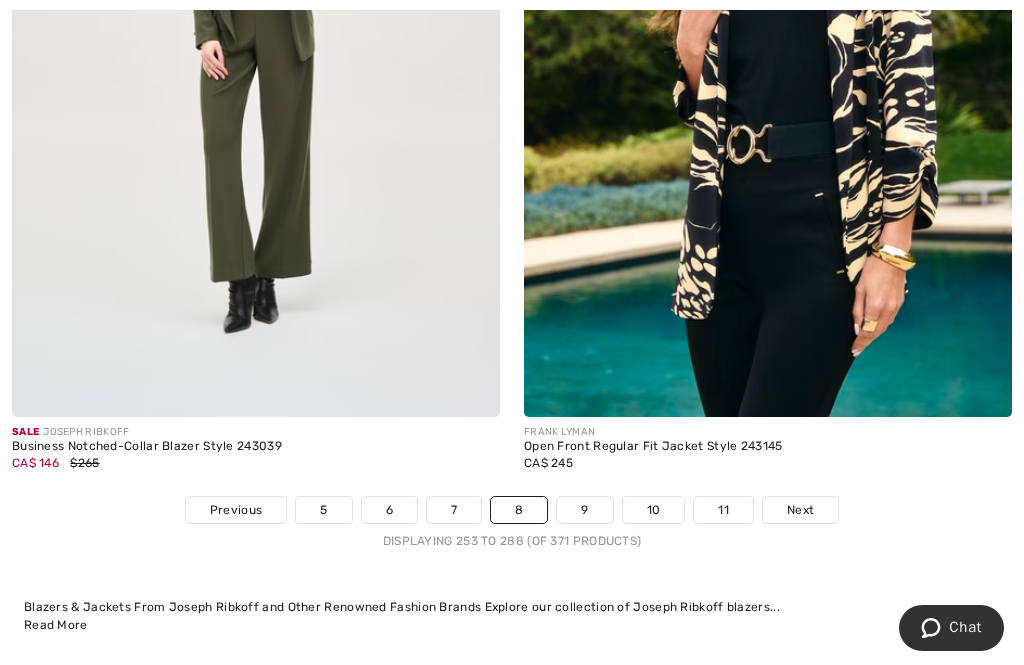 click on "Next" at bounding box center [800, 510] 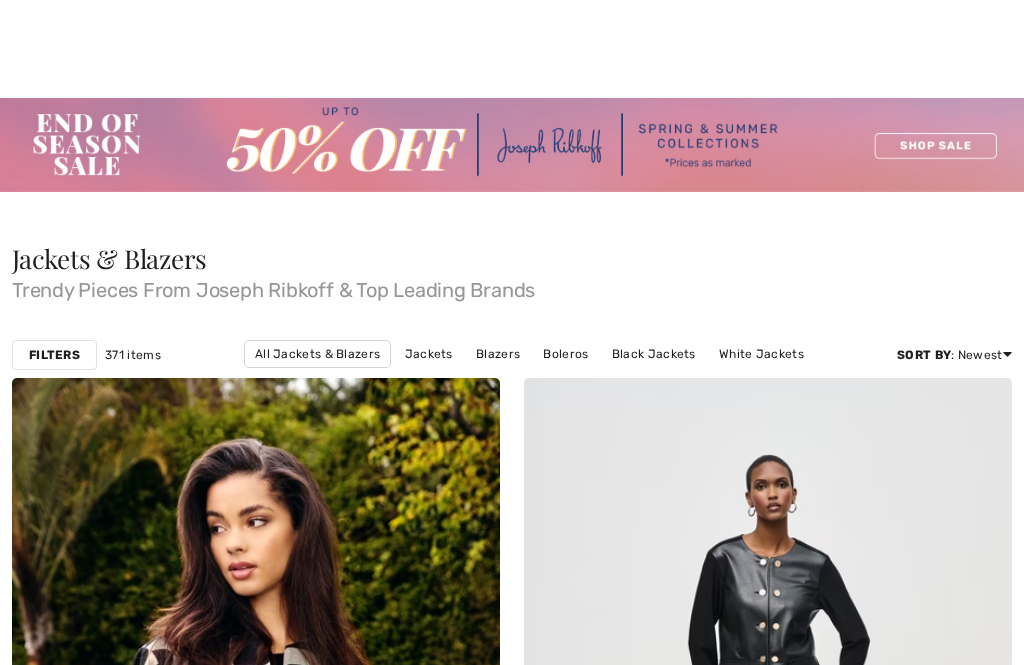 checkbox on "true" 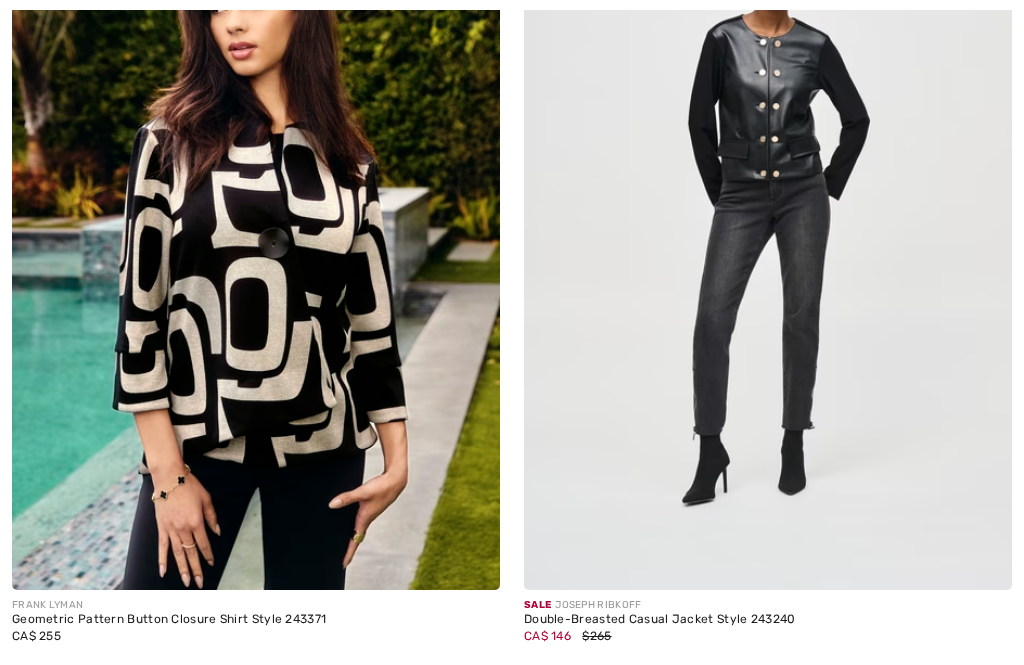 scroll, scrollTop: 600, scrollLeft: 0, axis: vertical 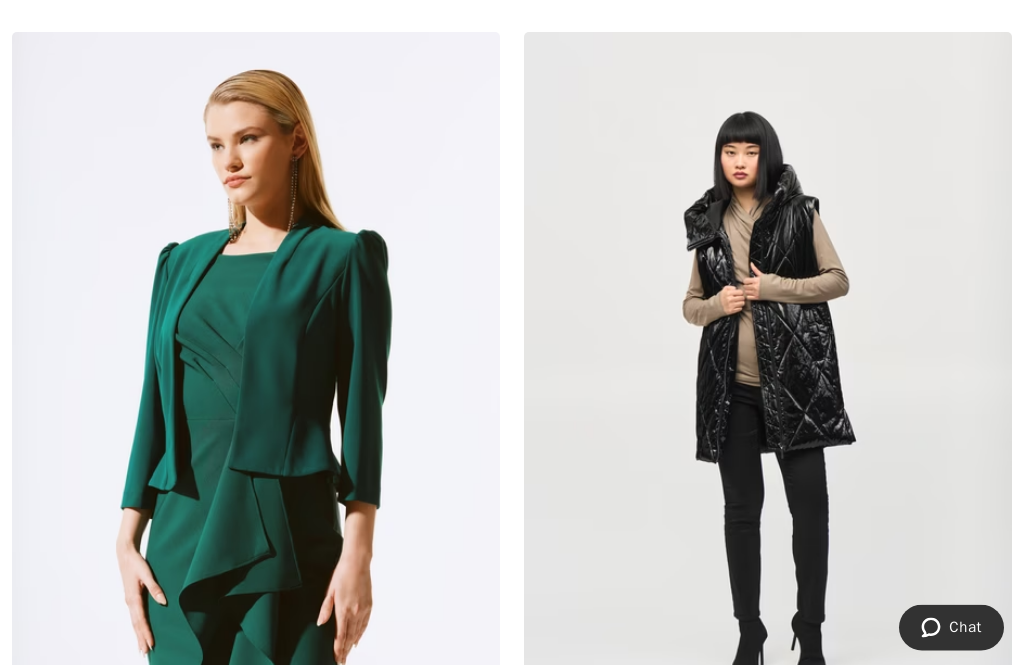 click at bounding box center [768, 399] 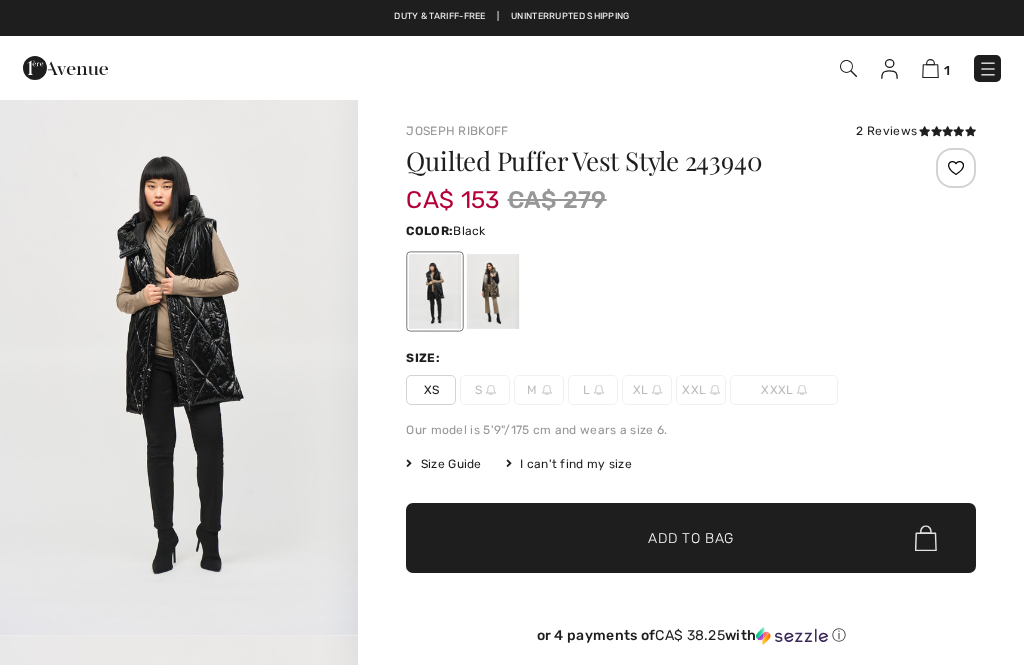 scroll, scrollTop: 0, scrollLeft: 0, axis: both 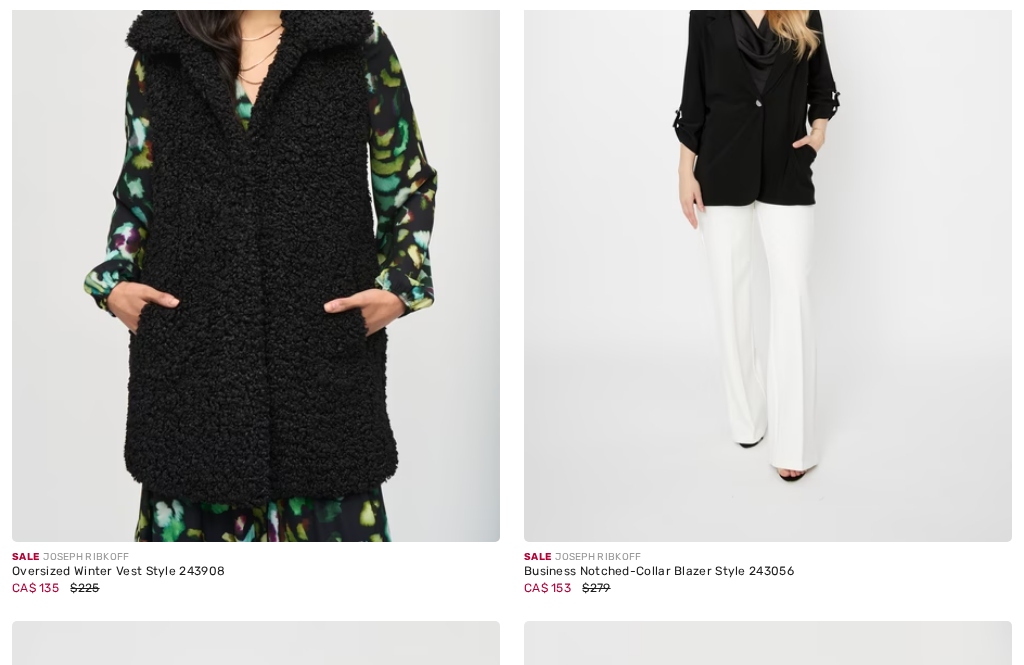 checkbox on "true" 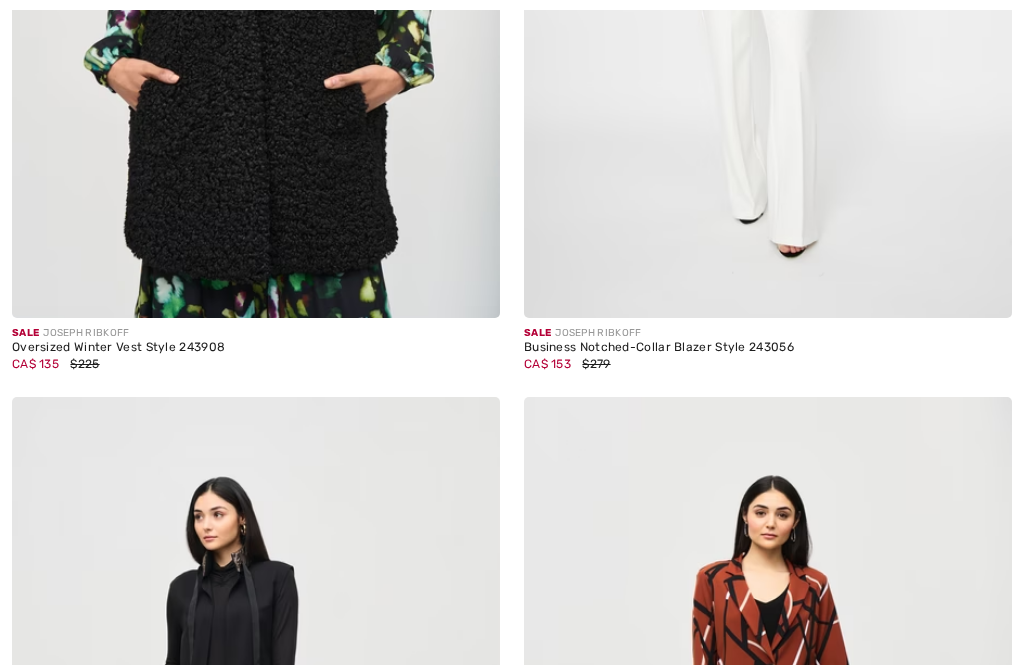 scroll, scrollTop: 3403, scrollLeft: 0, axis: vertical 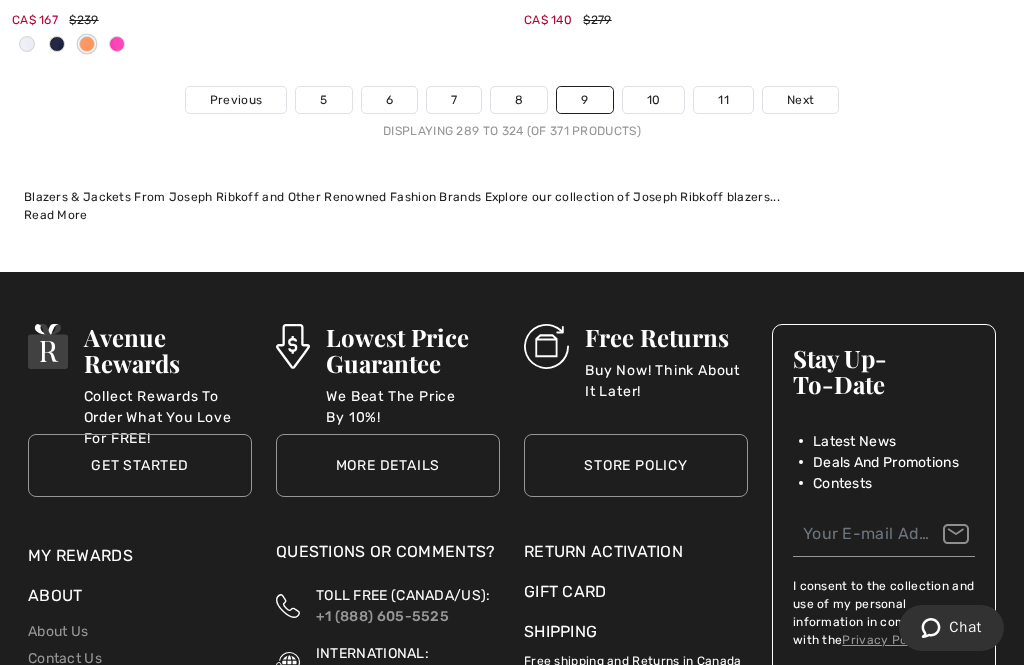 click on "Next" at bounding box center (800, 100) 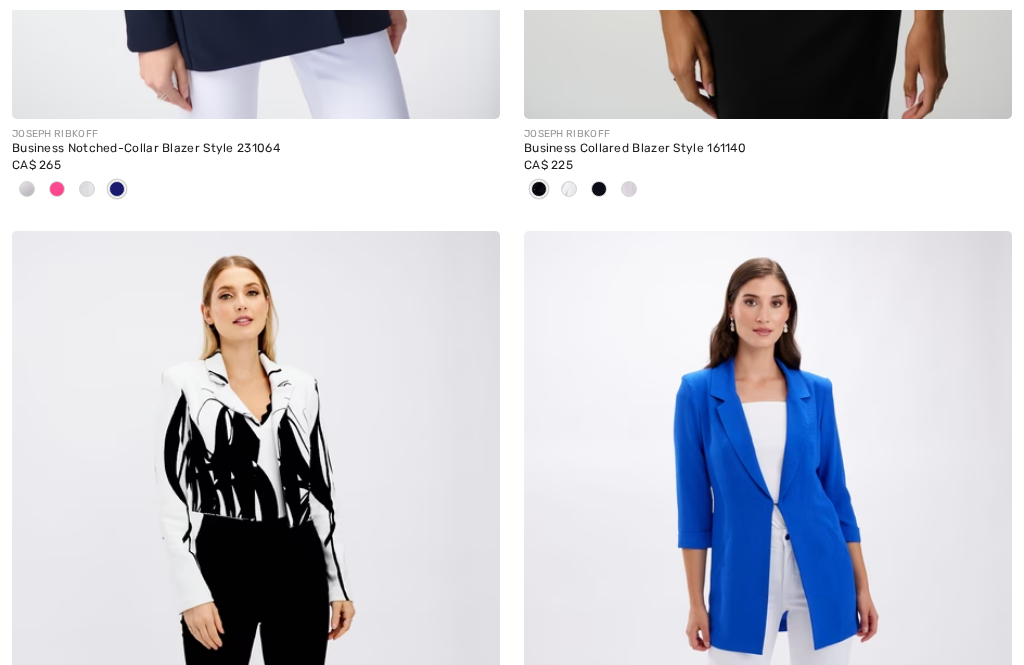 checkbox on "true" 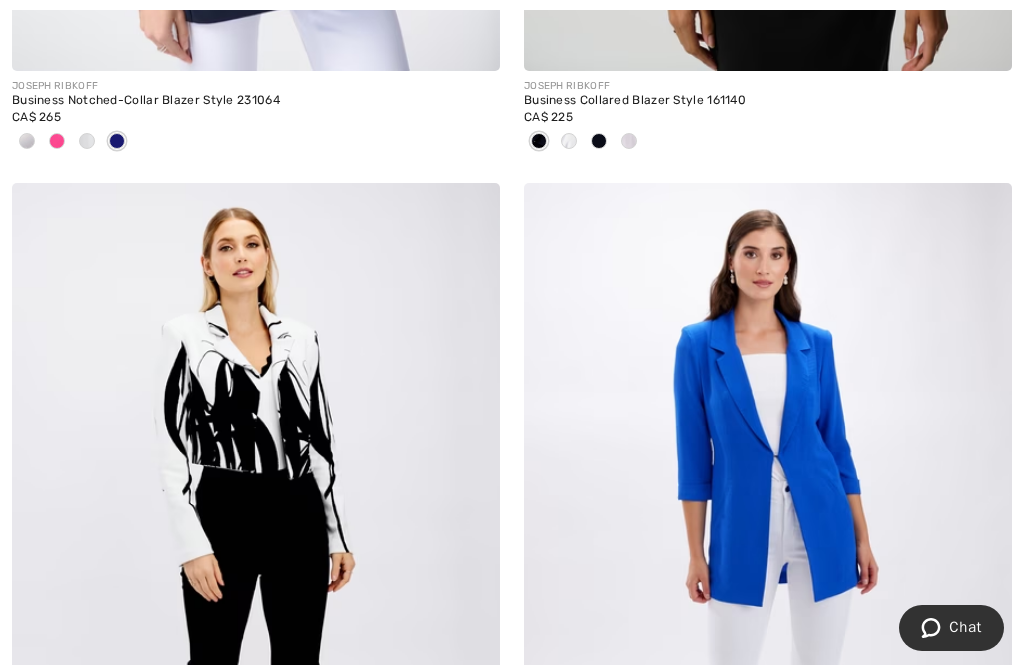 scroll, scrollTop: 0, scrollLeft: 0, axis: both 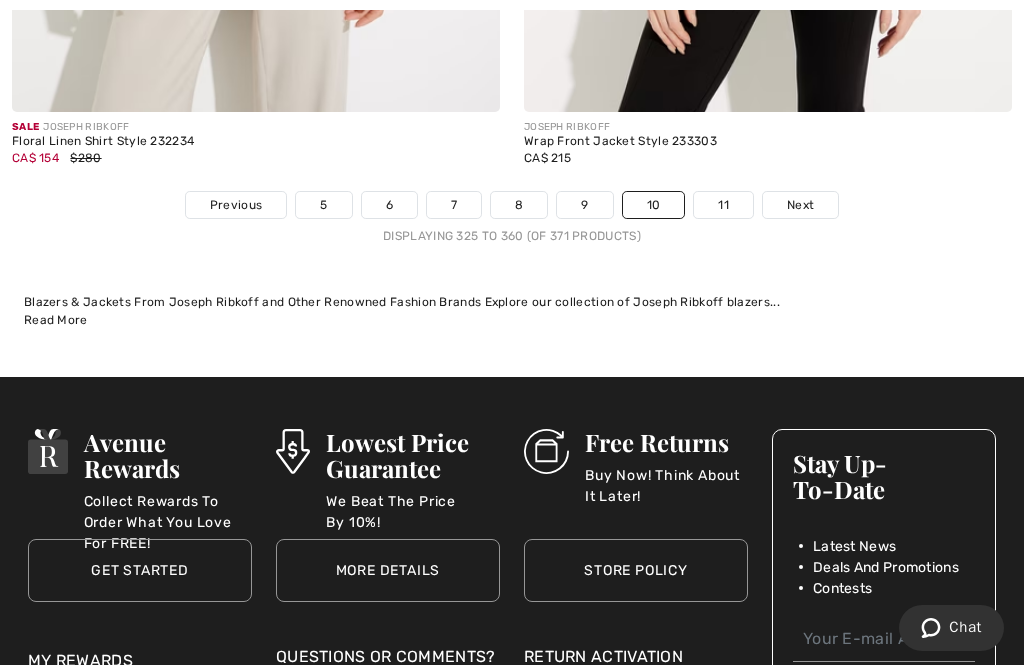 click on "Next" at bounding box center [800, 205] 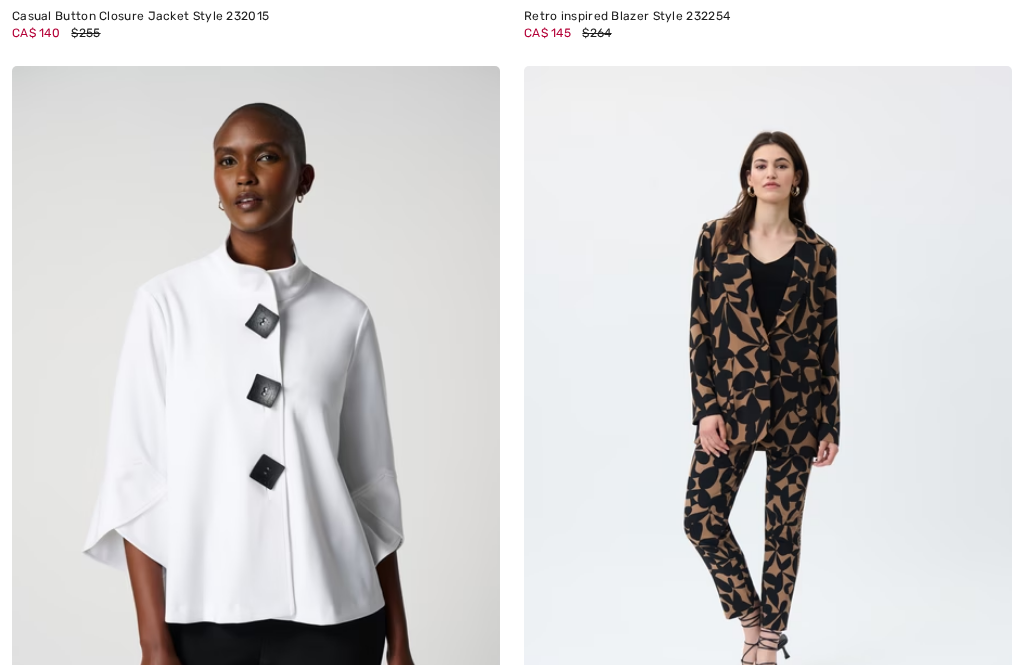 checkbox on "true" 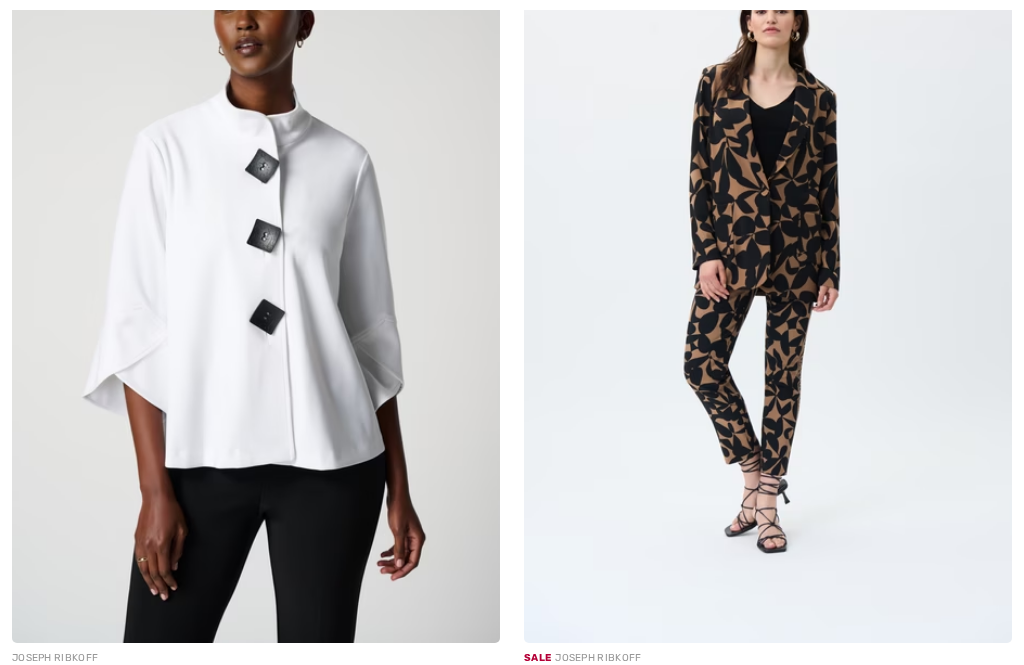 scroll, scrollTop: 0, scrollLeft: 0, axis: both 